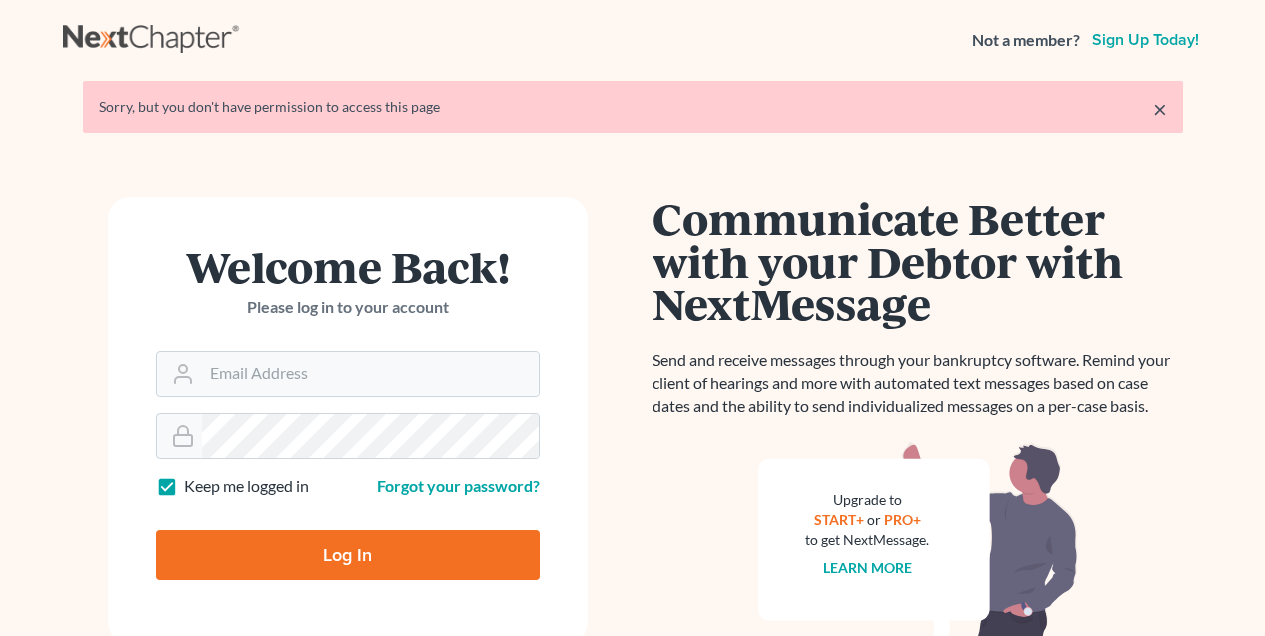scroll, scrollTop: 0, scrollLeft: 0, axis: both 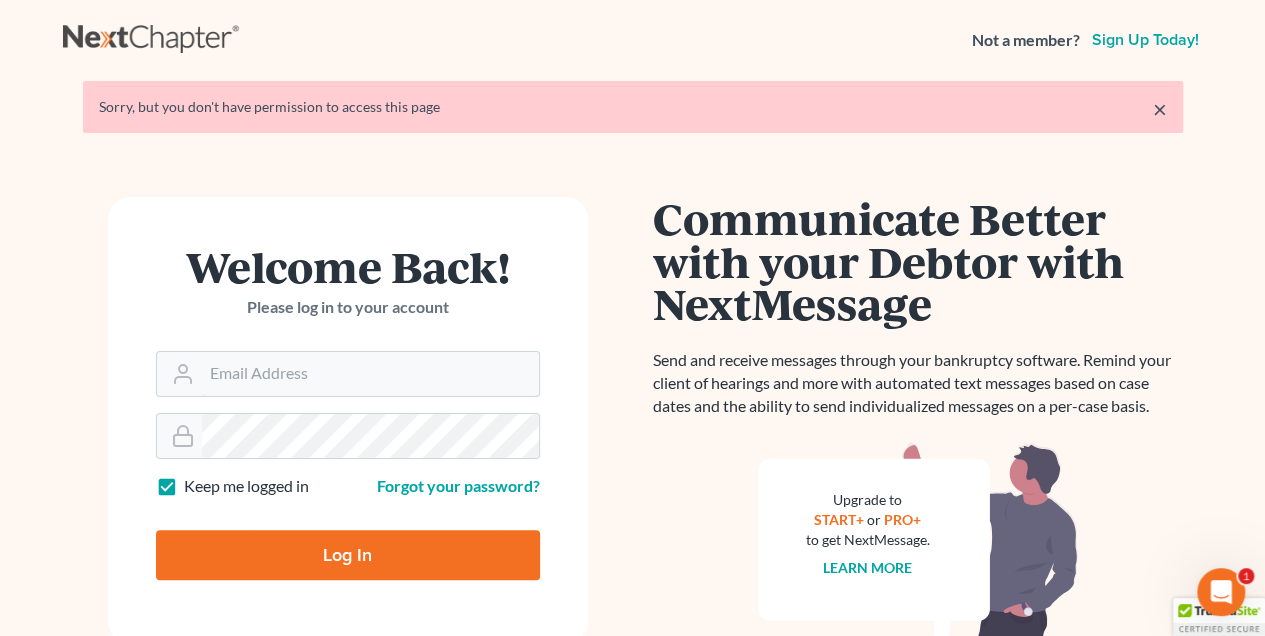 type on "[EMAIL]" 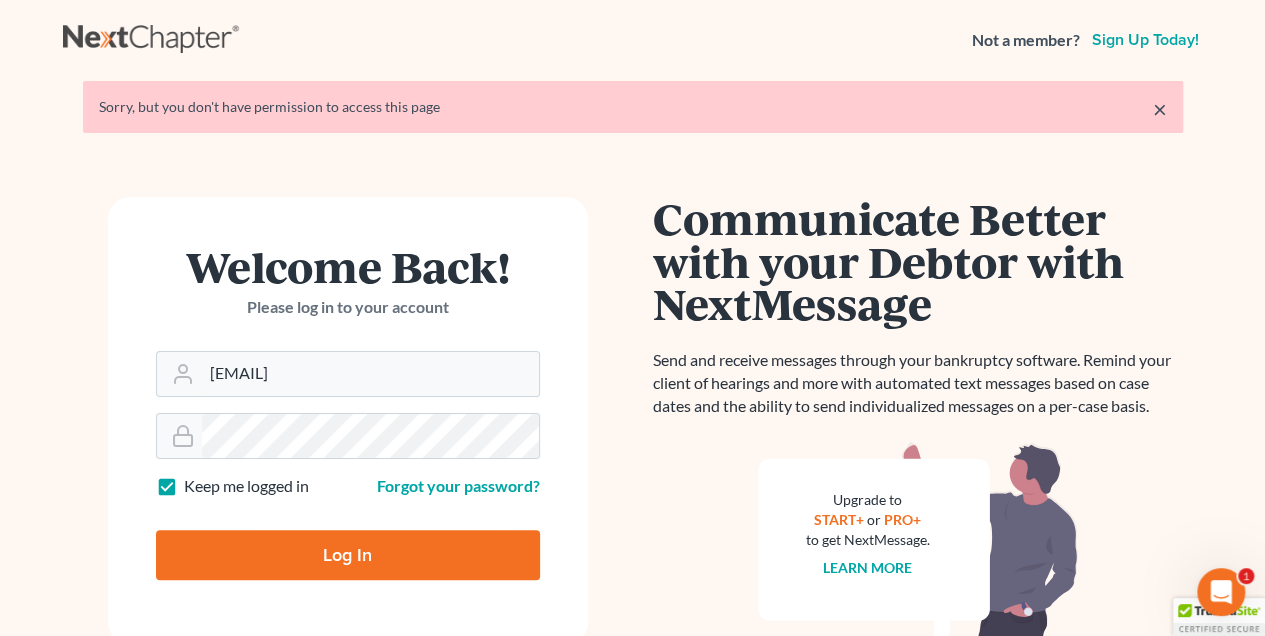 click on "Log In" at bounding box center [348, 555] 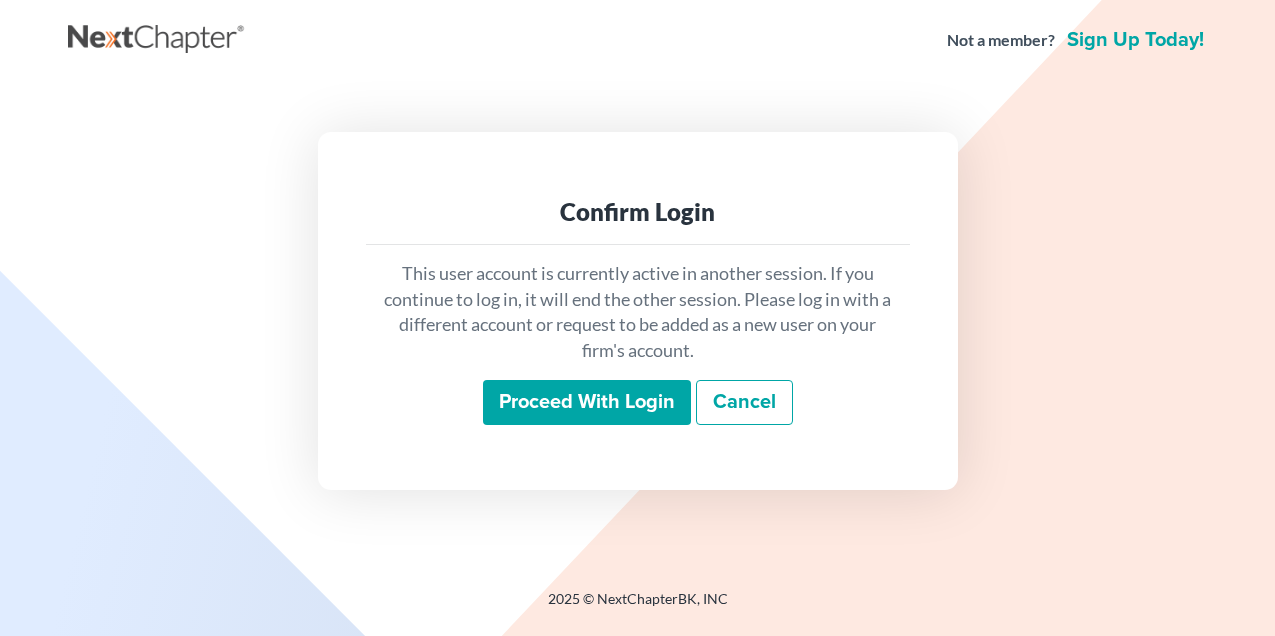 scroll, scrollTop: 0, scrollLeft: 0, axis: both 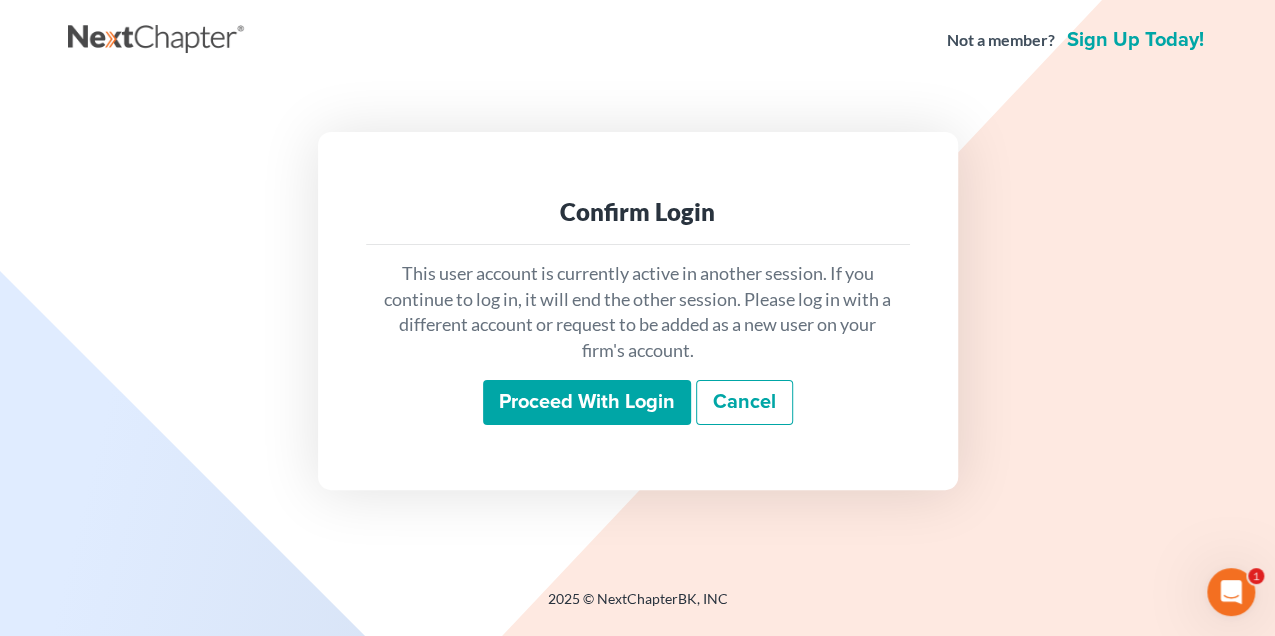 click on "Proceed with login" at bounding box center (587, 403) 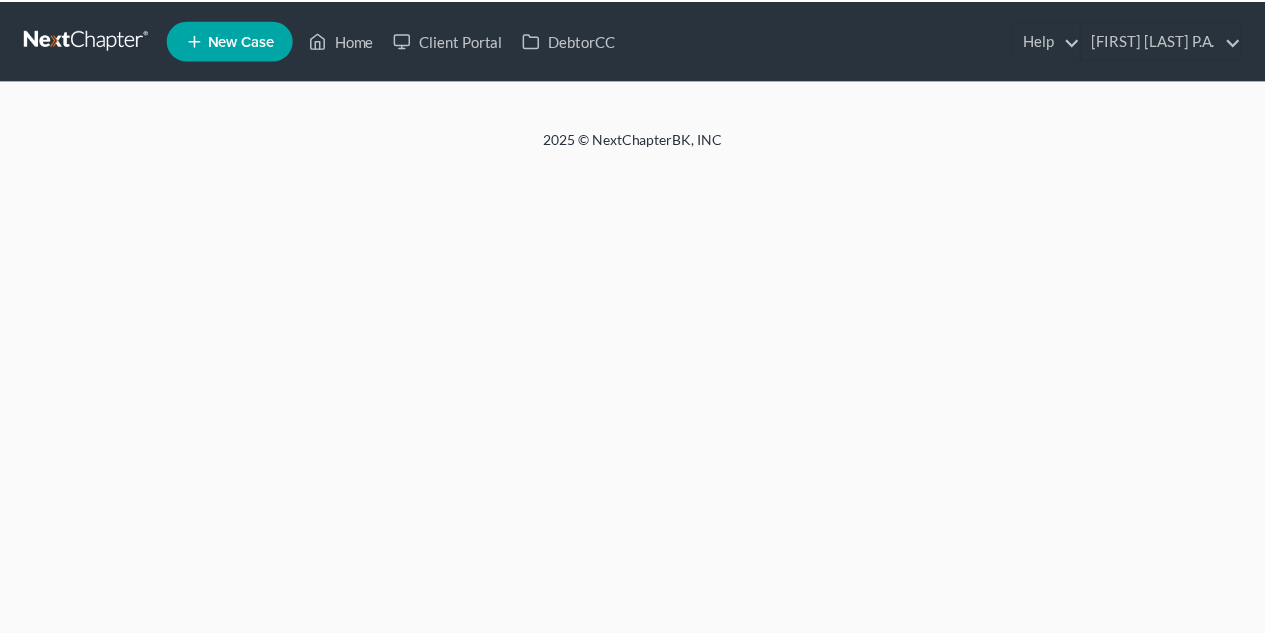 scroll, scrollTop: 0, scrollLeft: 0, axis: both 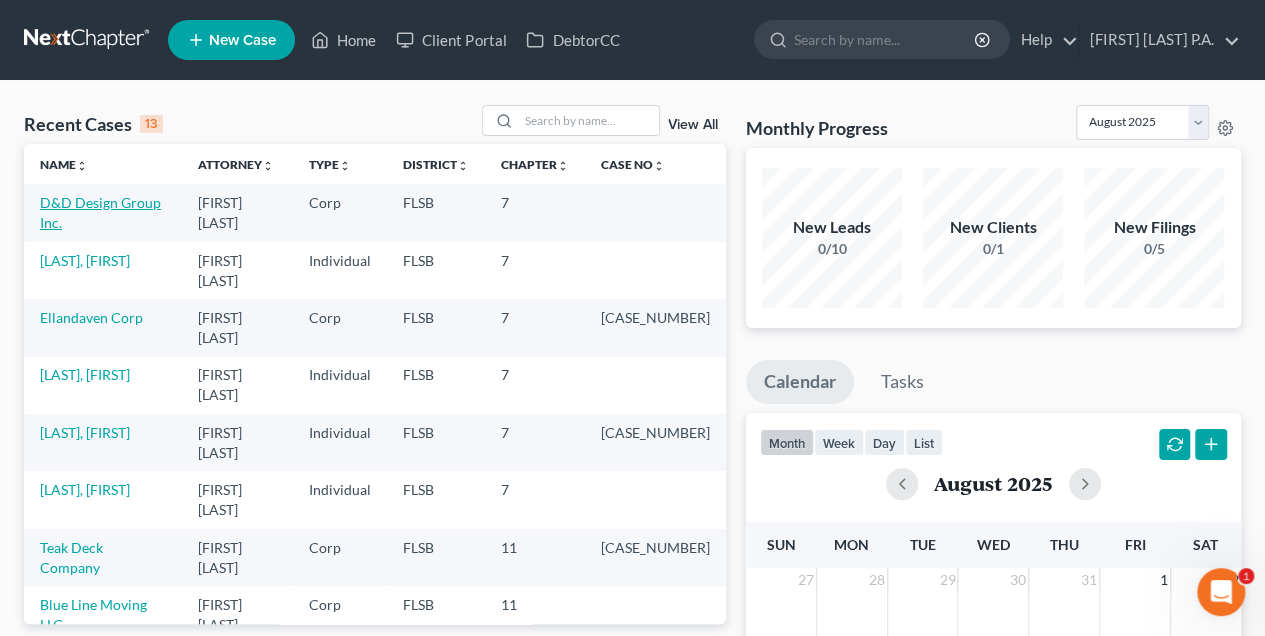 click on "D&D Design Group Inc." at bounding box center (100, 212) 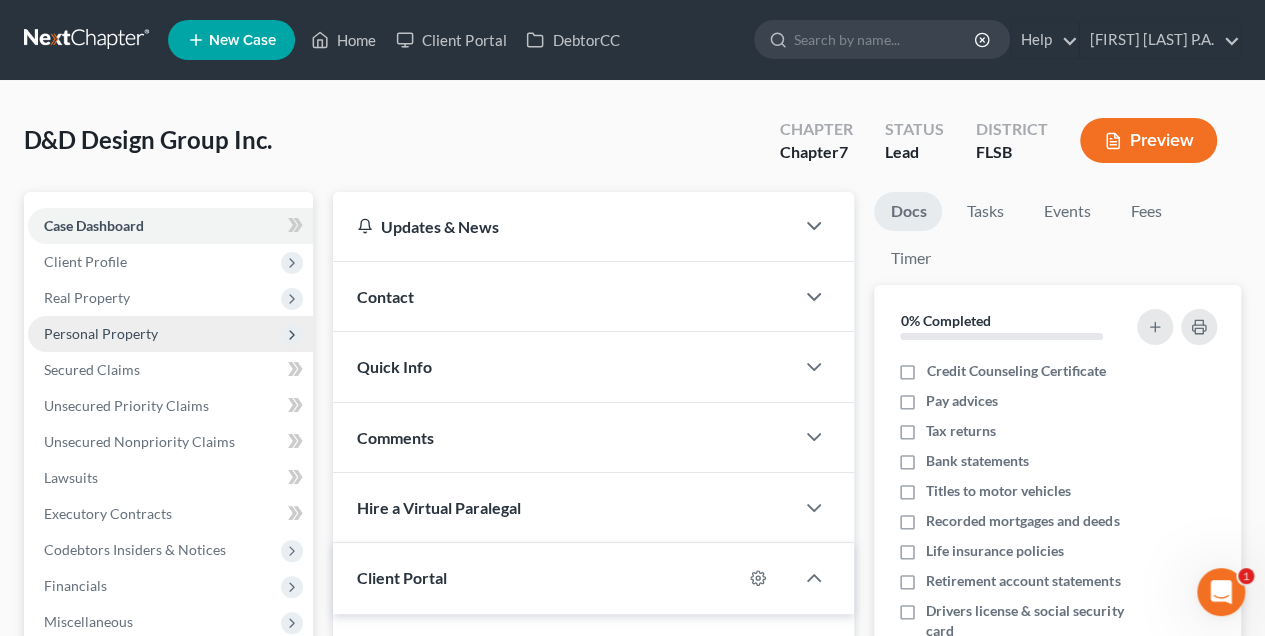 click on "Personal Property" at bounding box center (101, 333) 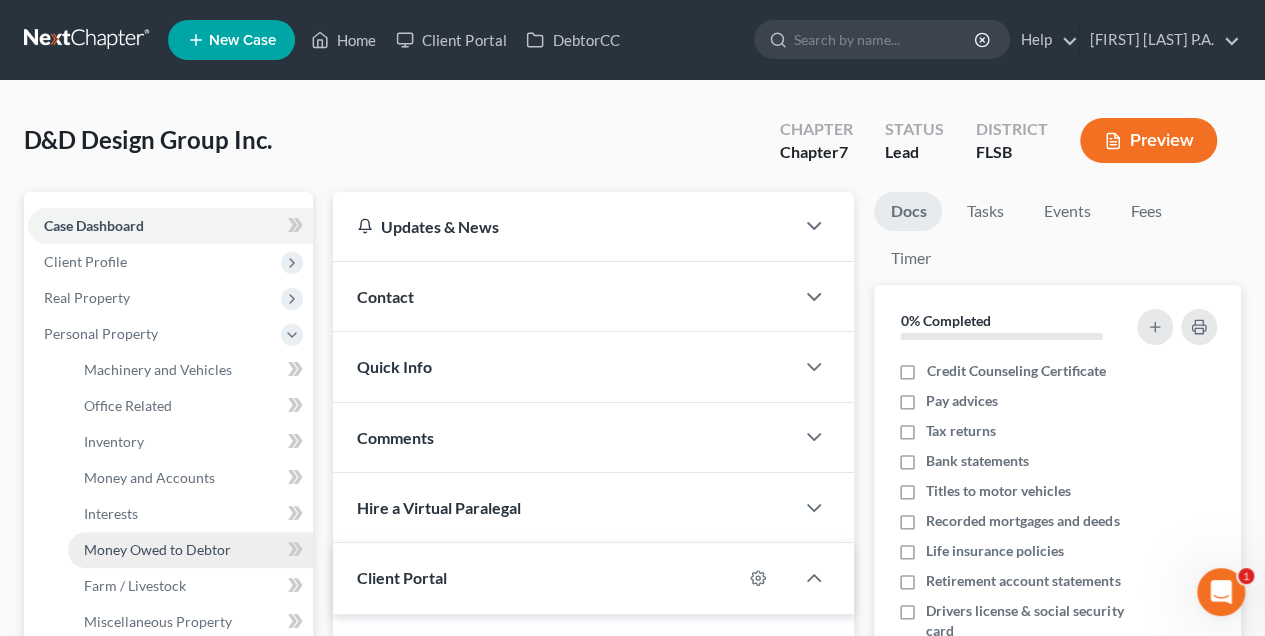 click on "Money Owed to Debtor" at bounding box center [157, 549] 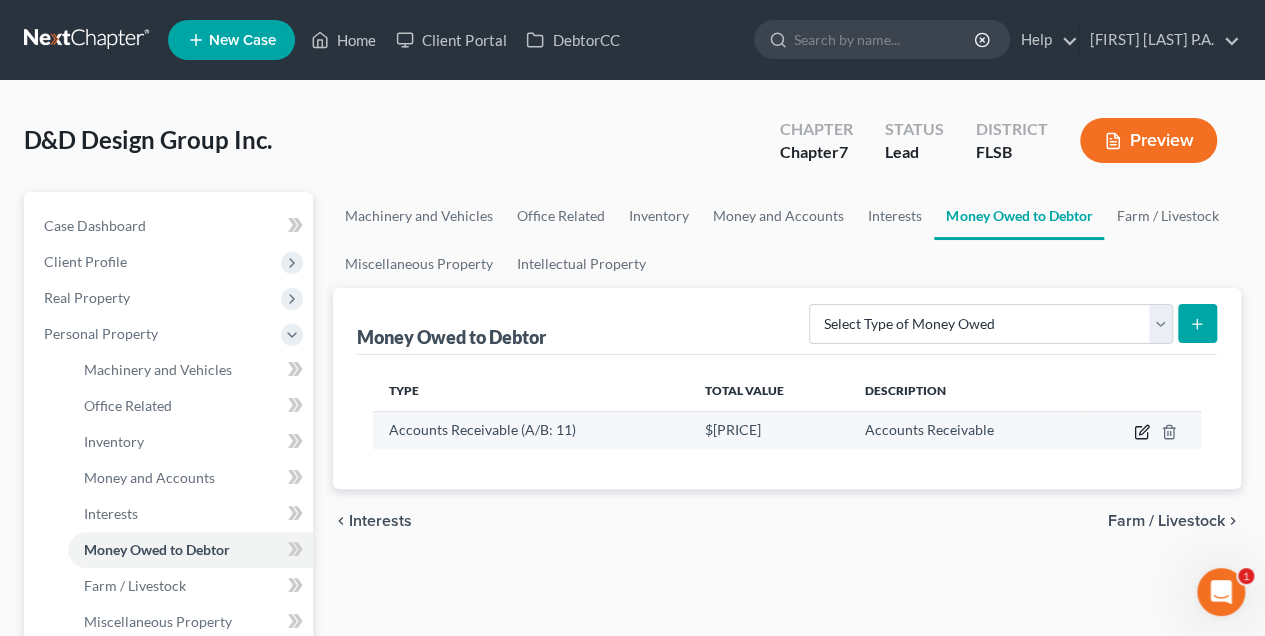 click 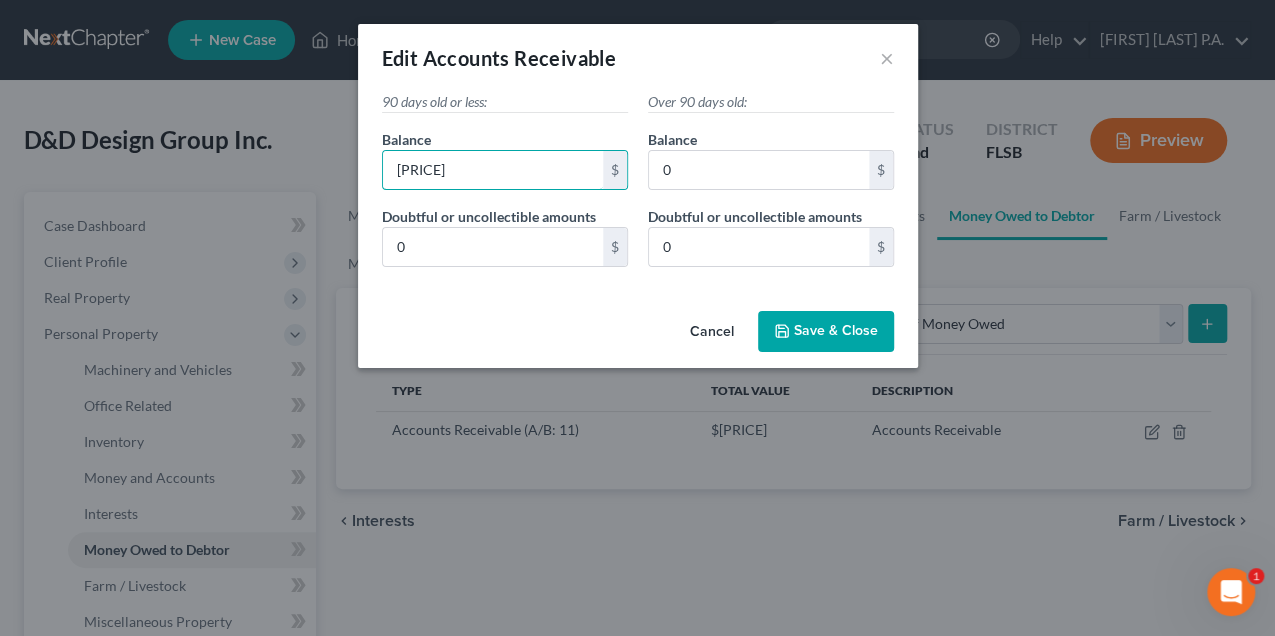 type on "[PRICE]" 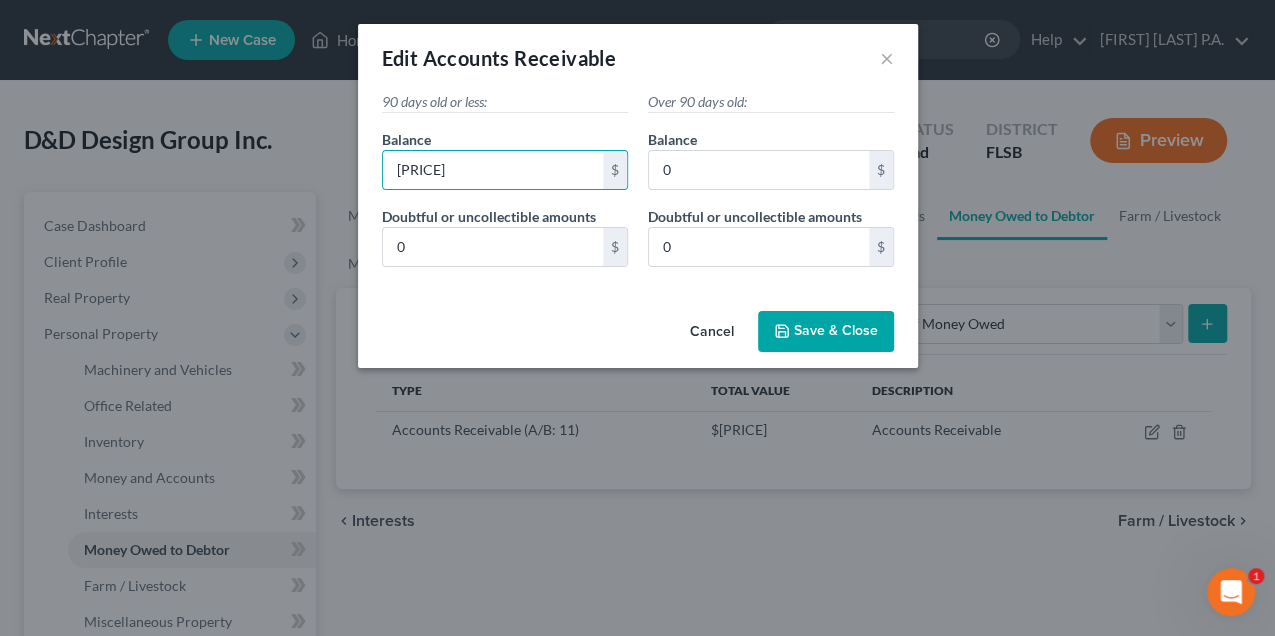 click on "Save & Close" at bounding box center (836, 331) 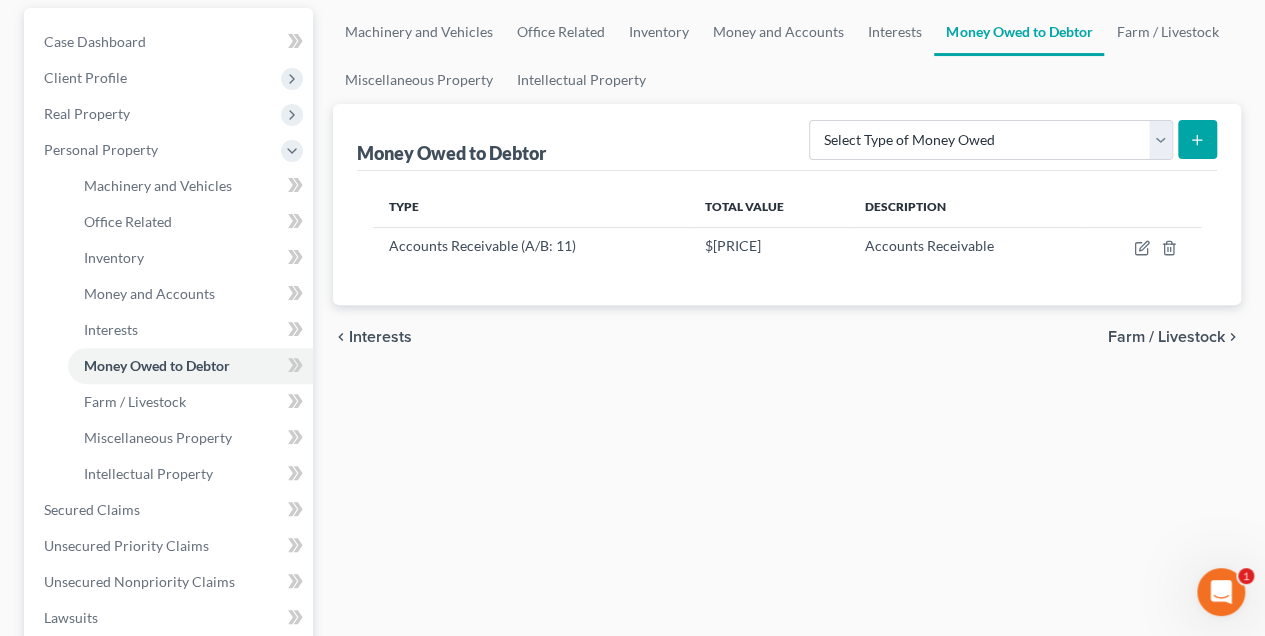 scroll, scrollTop: 300, scrollLeft: 0, axis: vertical 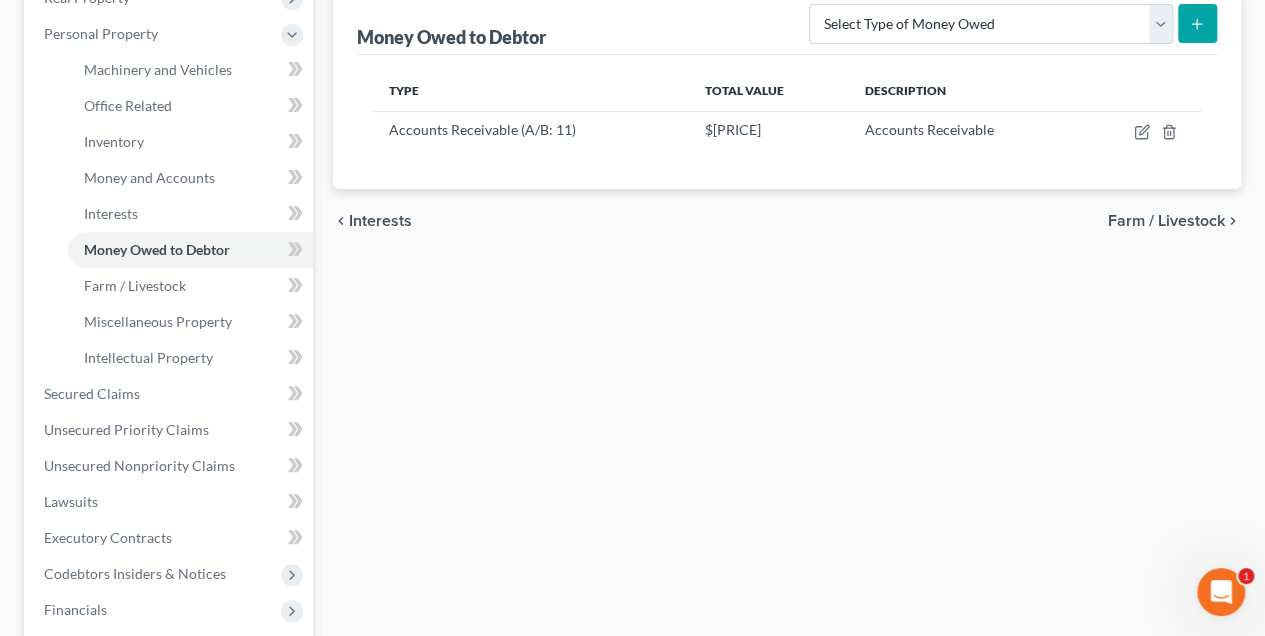 click on "D&D Design Group Inc. Upgraded Chapter Chapter 7 Status Lead District FLSB Preview Petition Navigation Case Dashboard Payments Invoices Payments Payments Payments Credit Report" at bounding box center (632, 344) 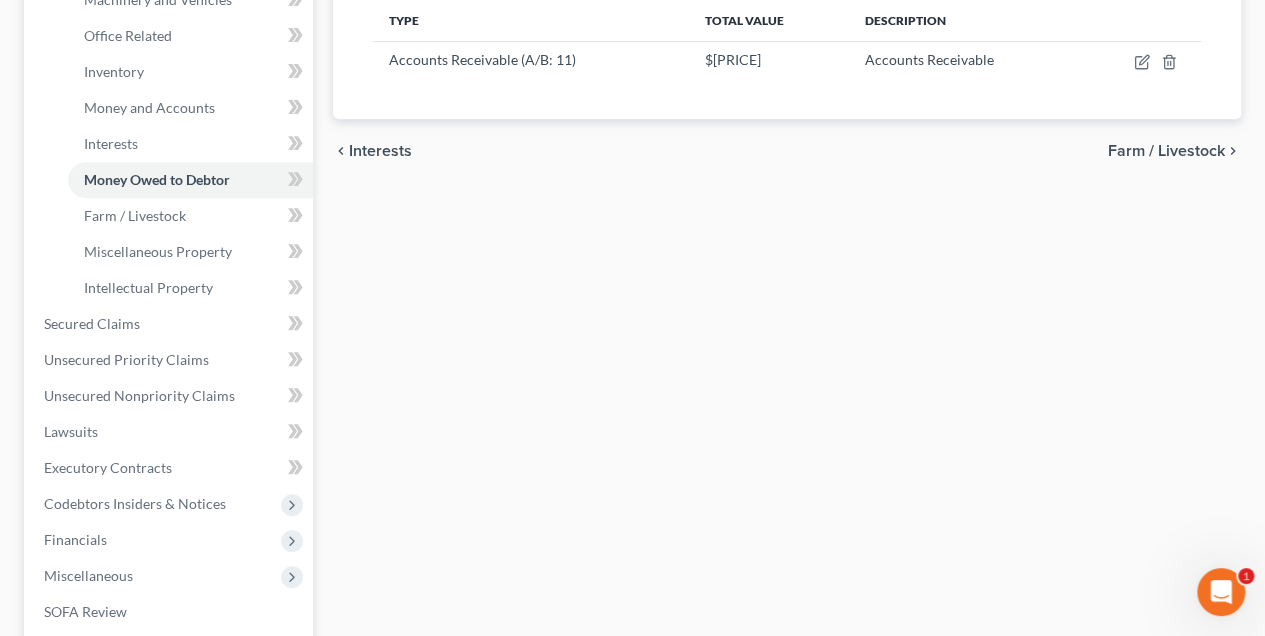 scroll, scrollTop: 454, scrollLeft: 0, axis: vertical 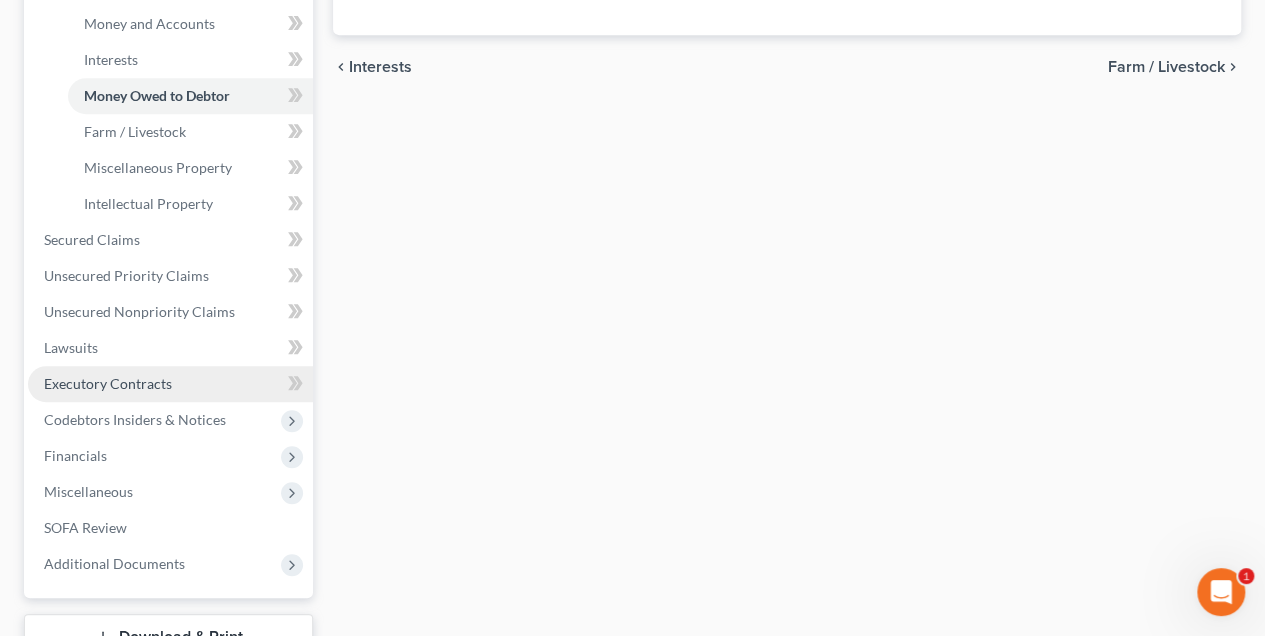 click on "Executory Contracts" at bounding box center (108, 383) 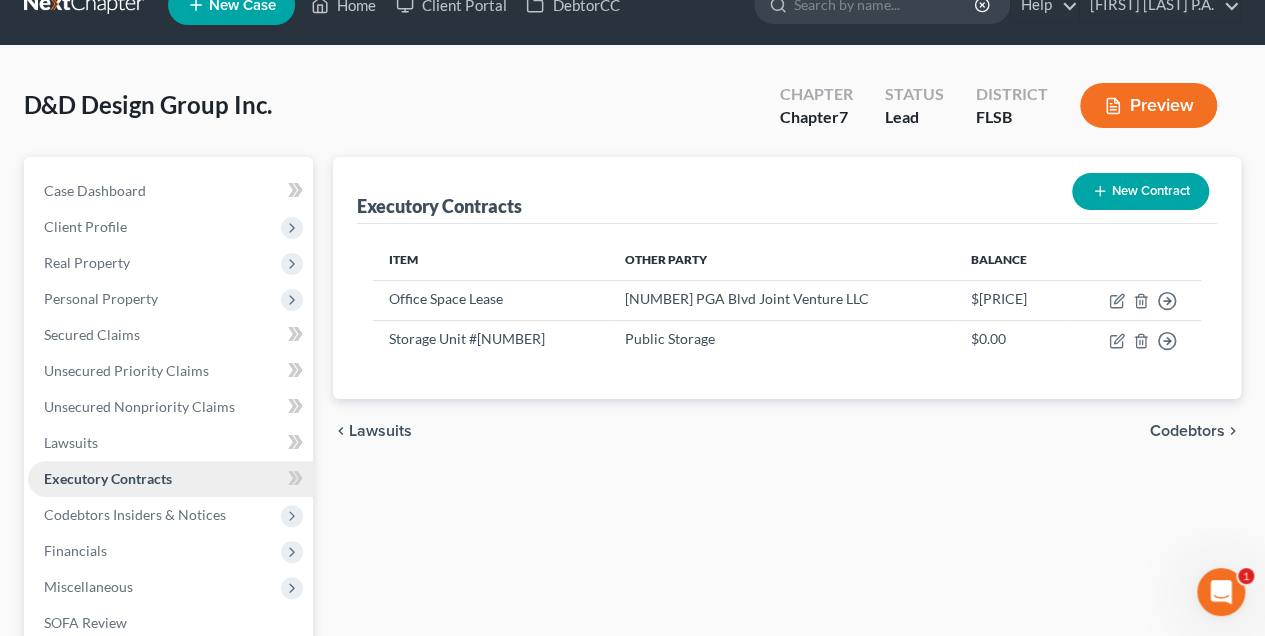 scroll, scrollTop: 0, scrollLeft: 0, axis: both 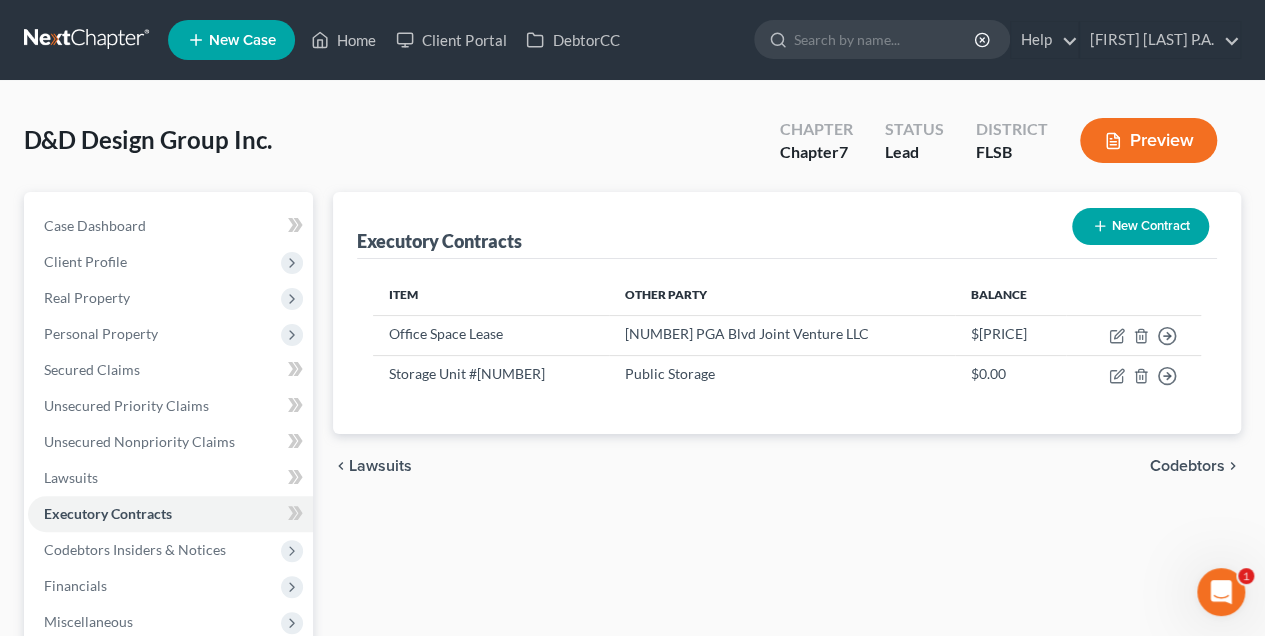 click on "New Contract" at bounding box center (1140, 226) 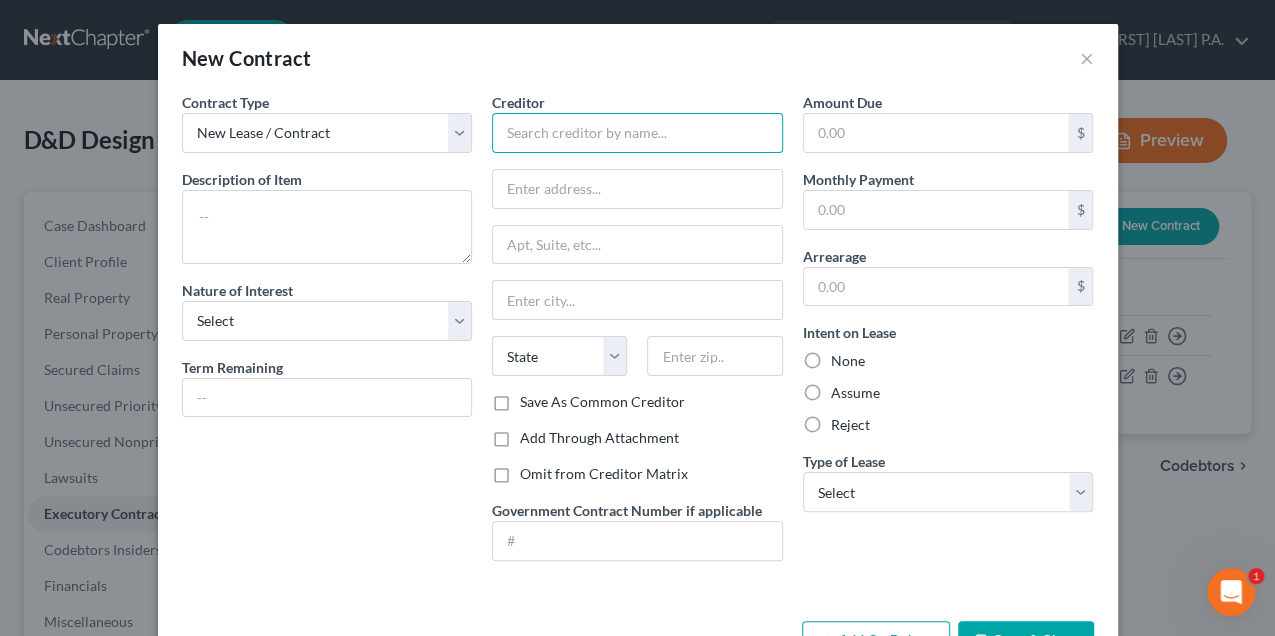 click at bounding box center [637, 133] 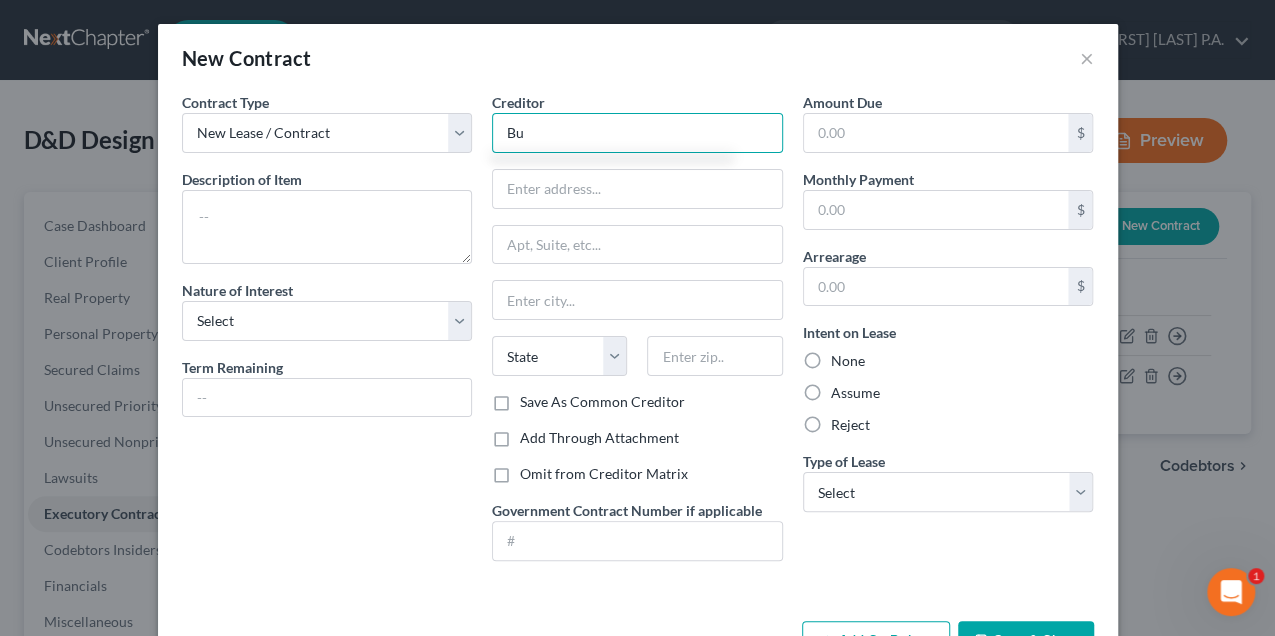 type on "B" 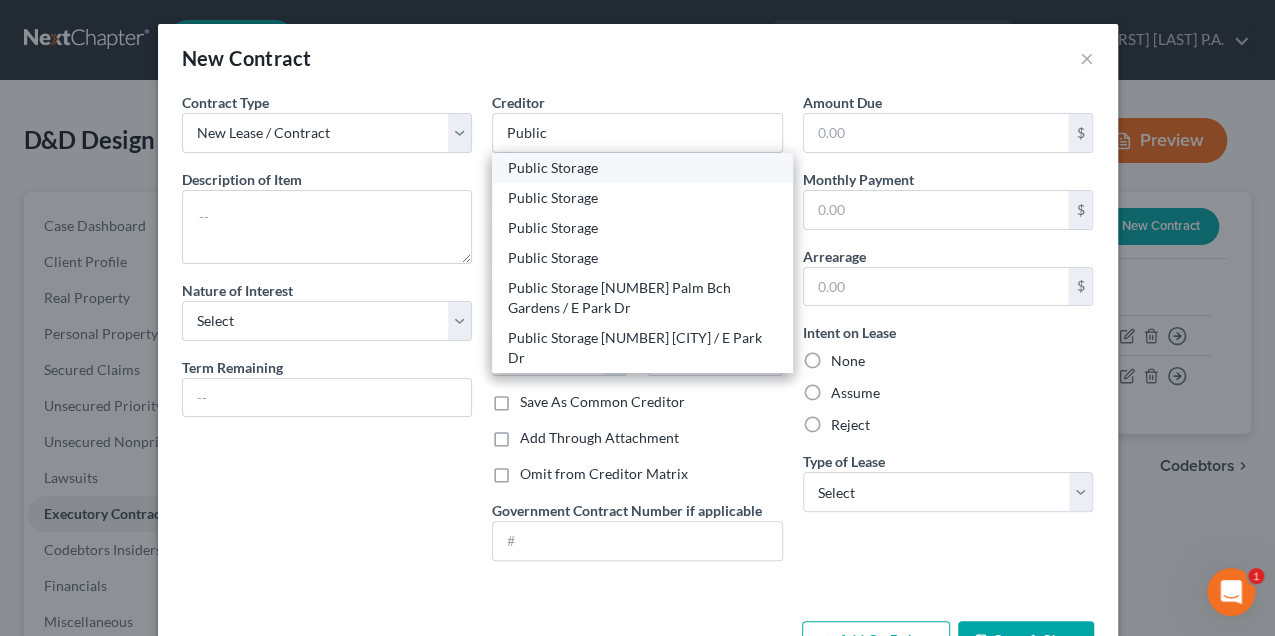 click on "Public Storage" at bounding box center (642, 168) 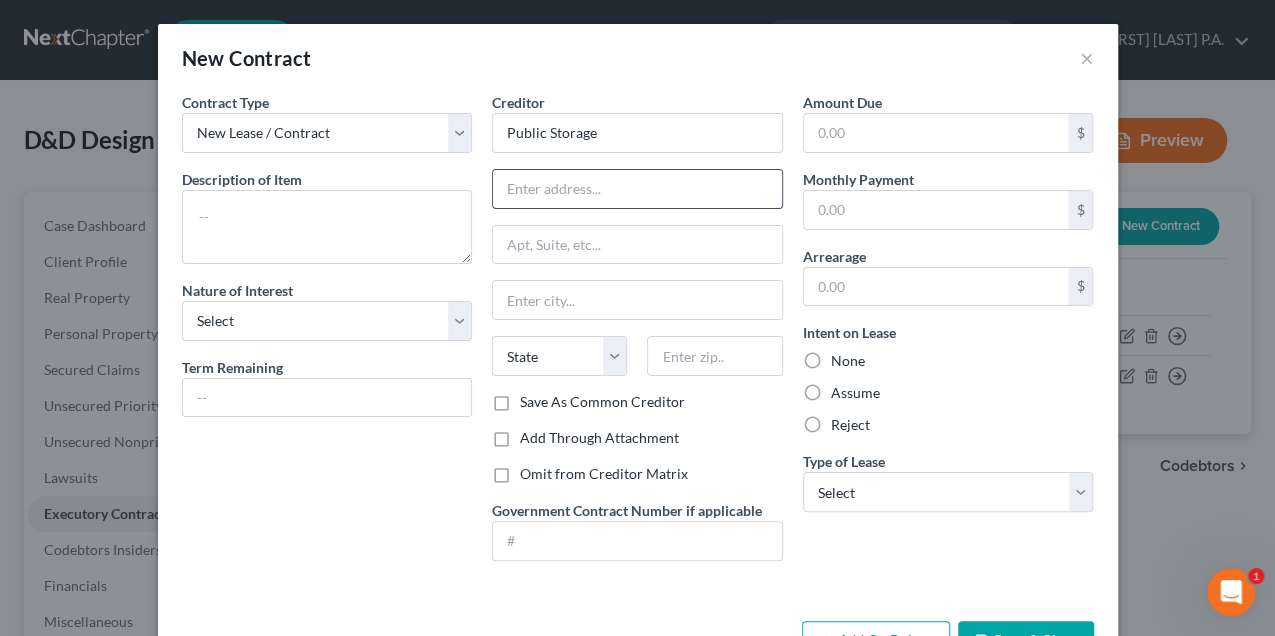 click at bounding box center [637, 189] 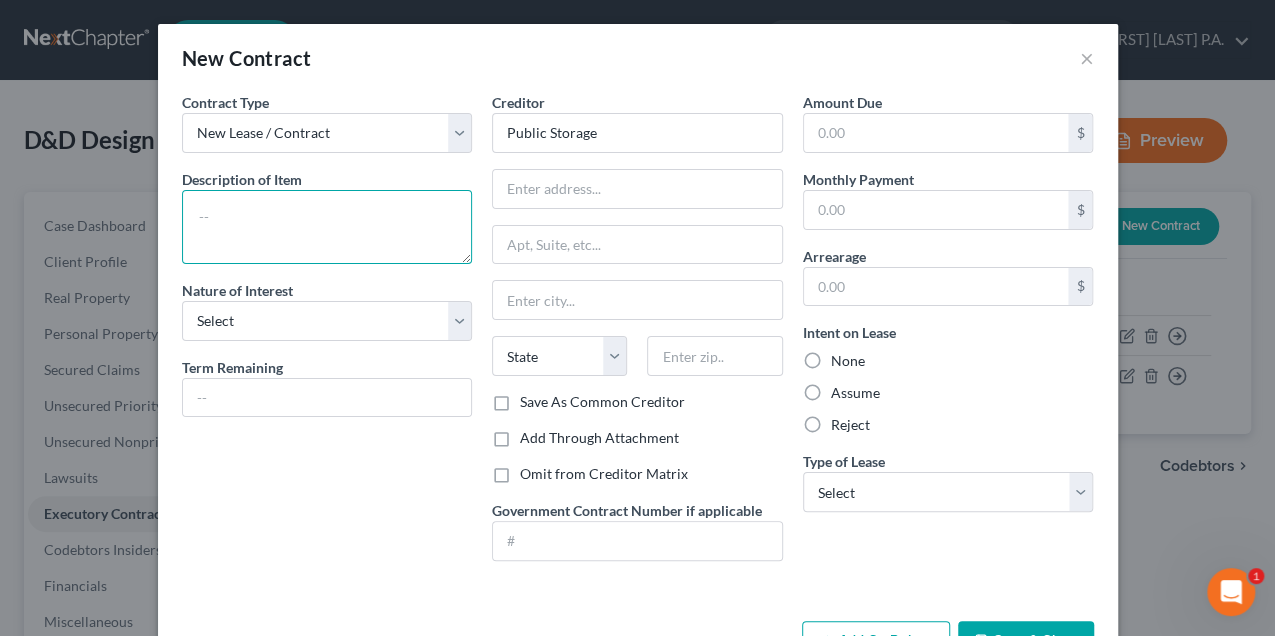 click at bounding box center [327, 227] 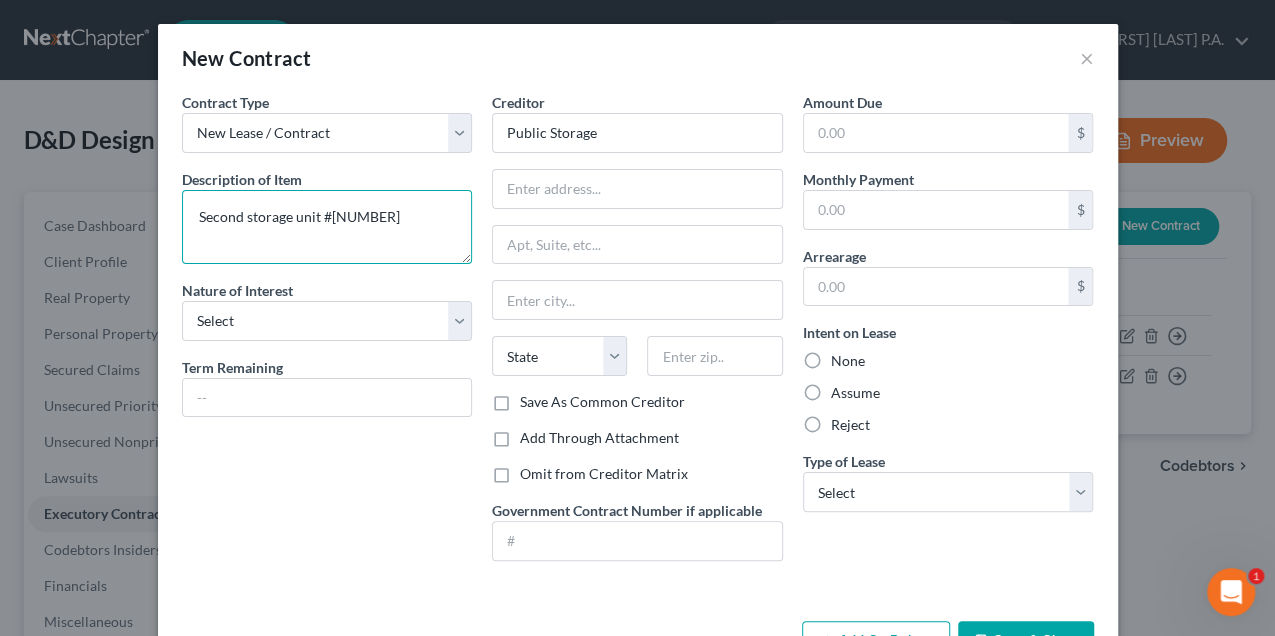 type on "Second storage unit #[NUMBER]" 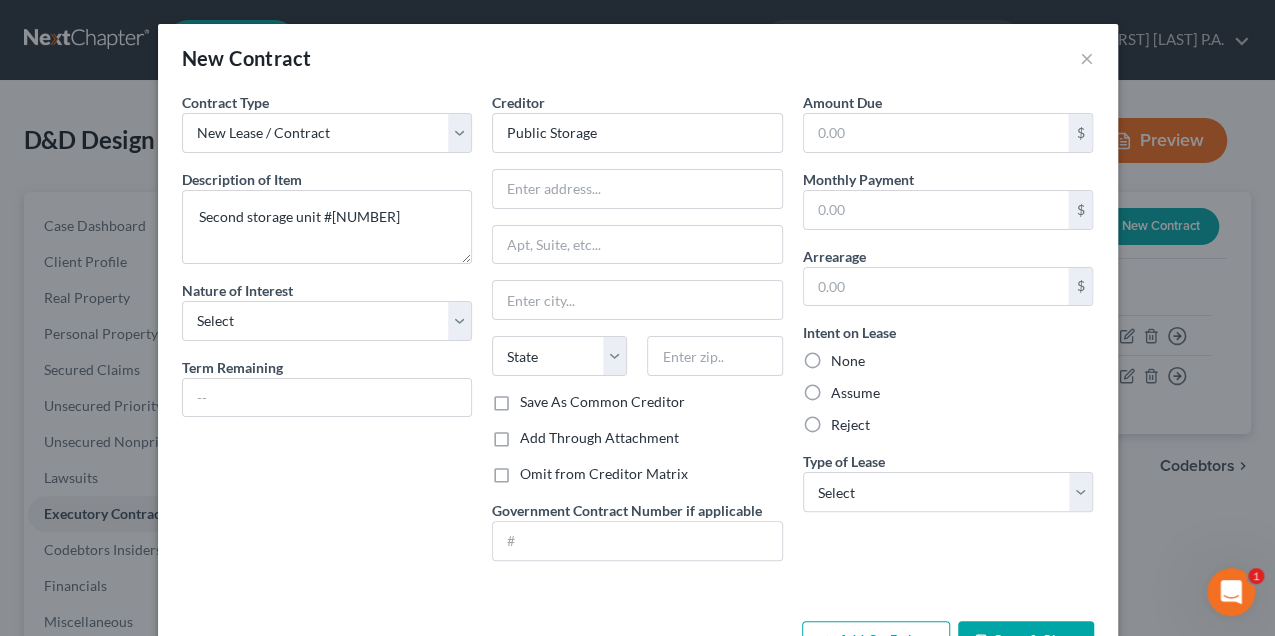 click on "Save As Common Creditor" at bounding box center [602, 402] 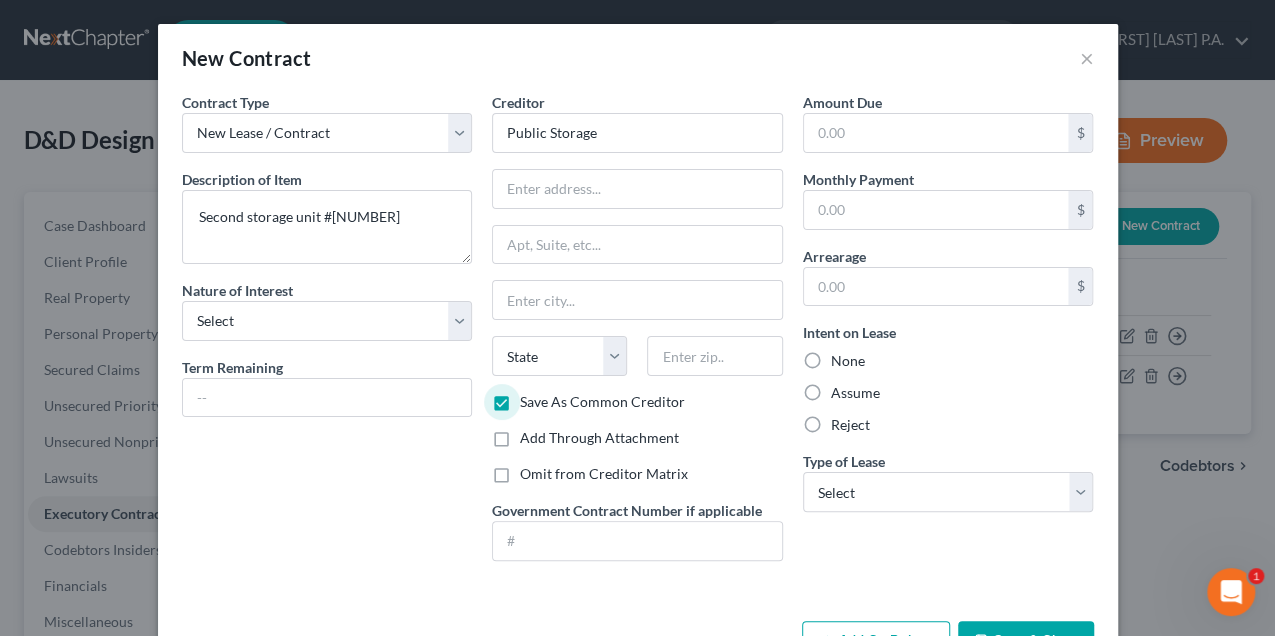 click on "None" at bounding box center [848, 361] 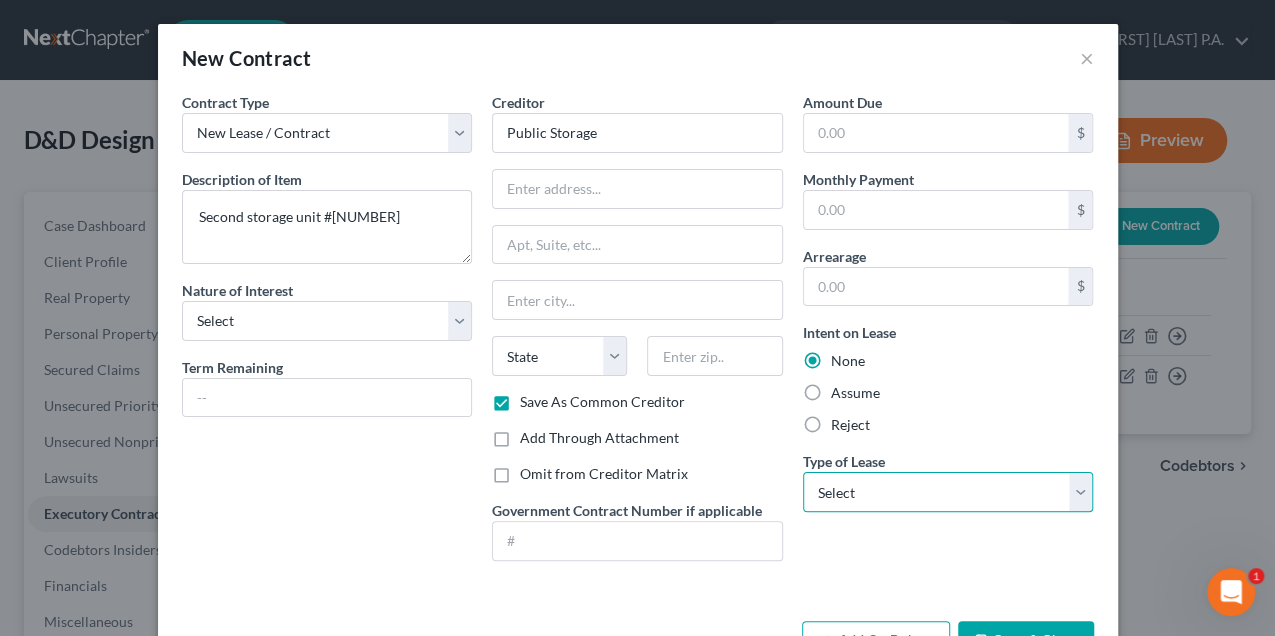 click on "Select Real Estate Car Other" at bounding box center [948, 492] 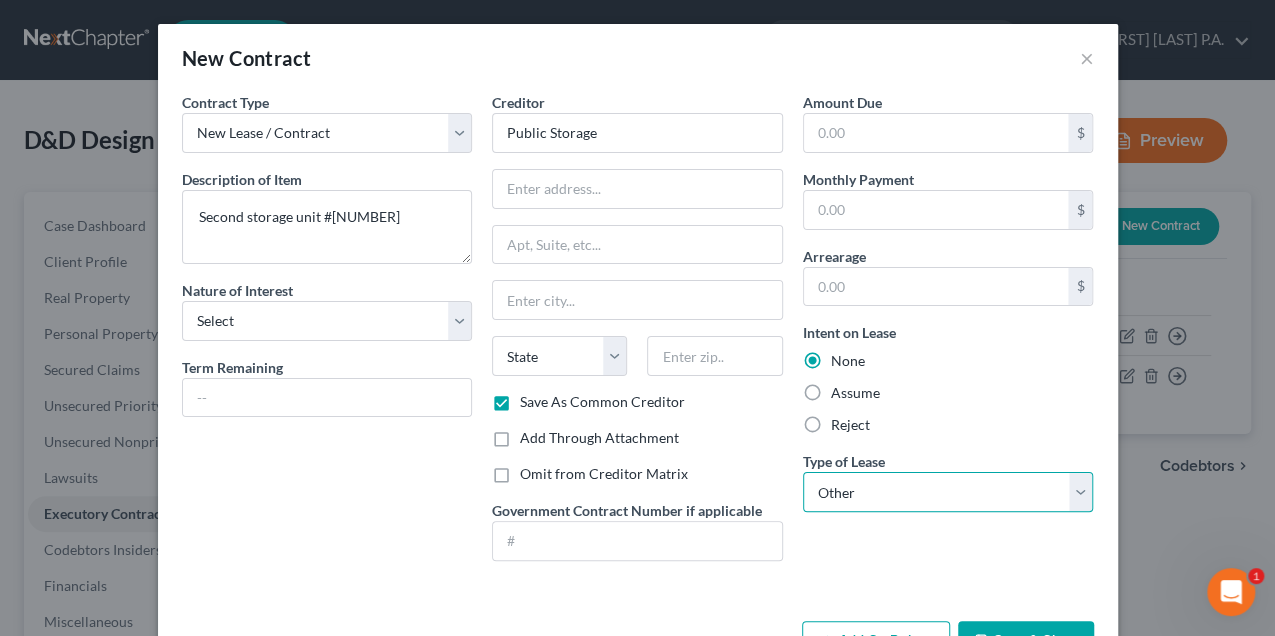 click on "Select Real Estate Car Other" at bounding box center (948, 492) 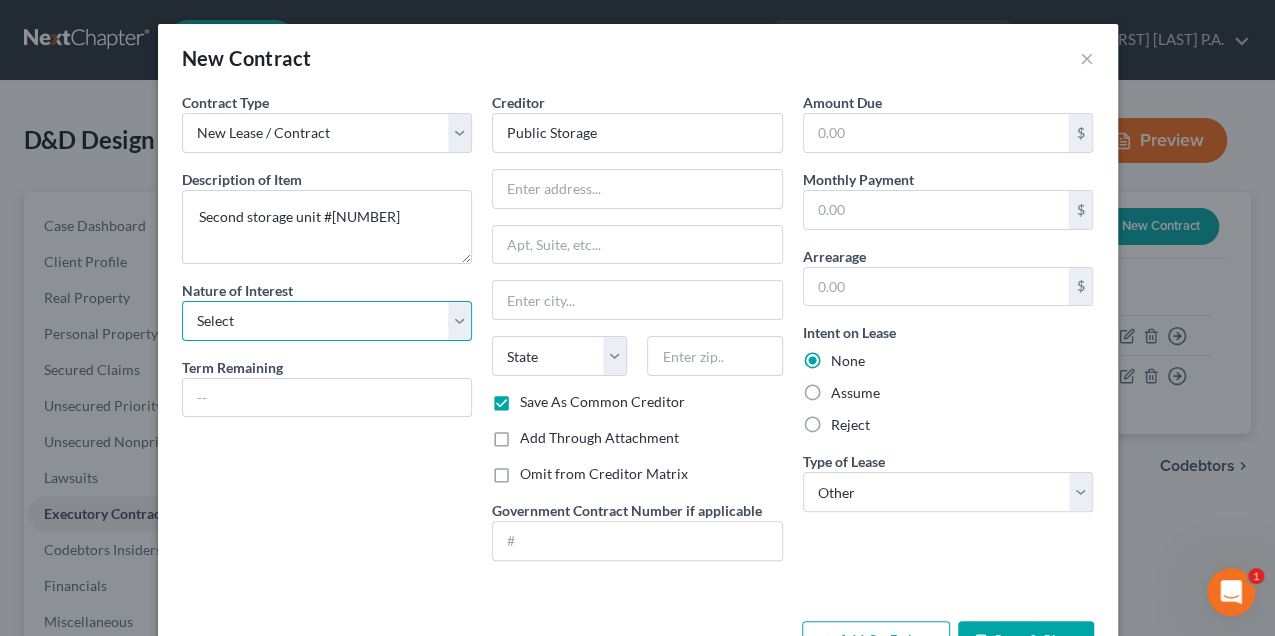 click on "Select Purchaser Agent Lessor Lessee" at bounding box center (327, 321) 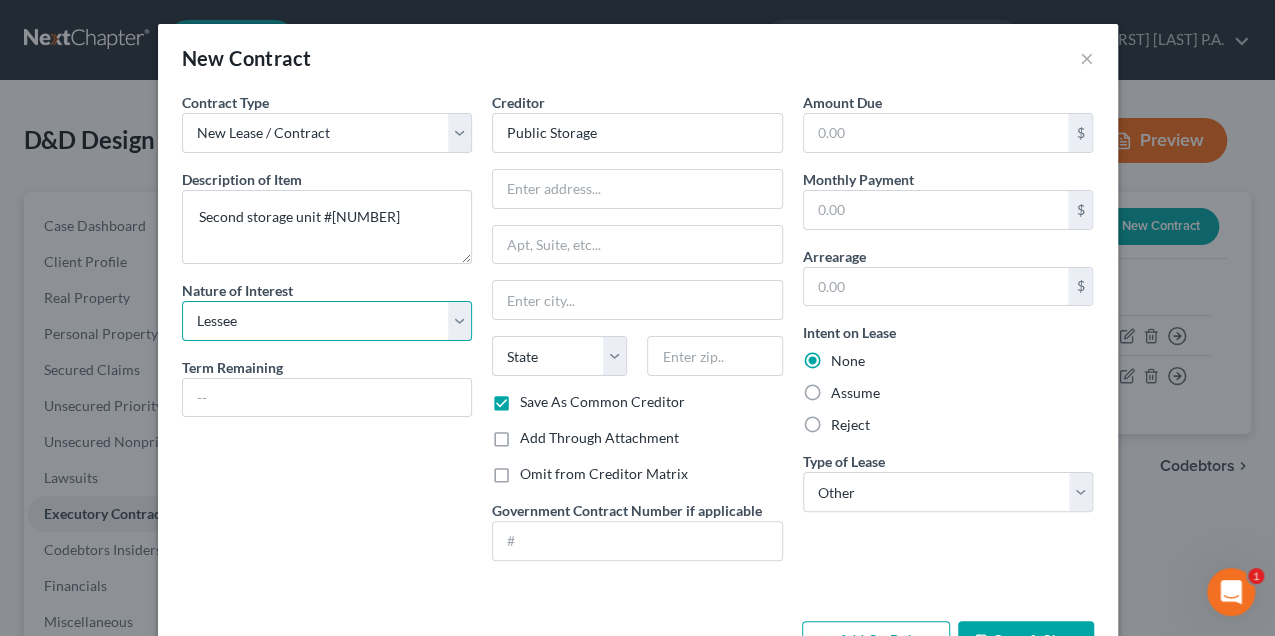 click on "Select Purchaser Agent Lessor Lessee" at bounding box center (327, 321) 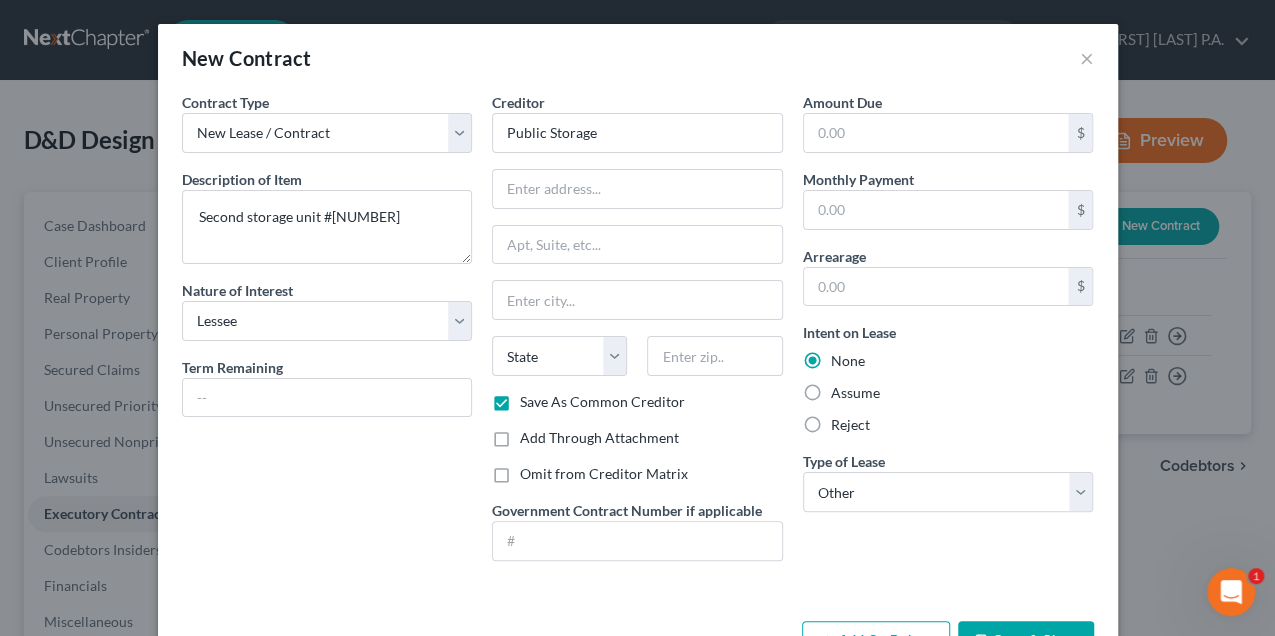 click on "Save & Close" at bounding box center (1026, 642) 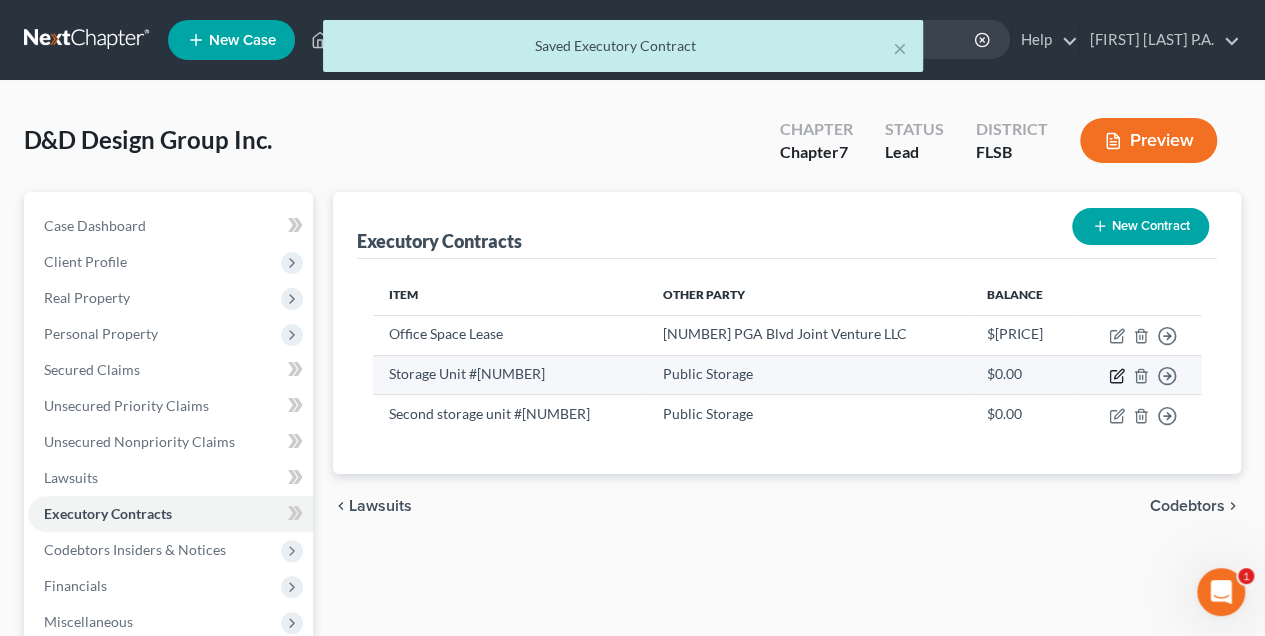 click 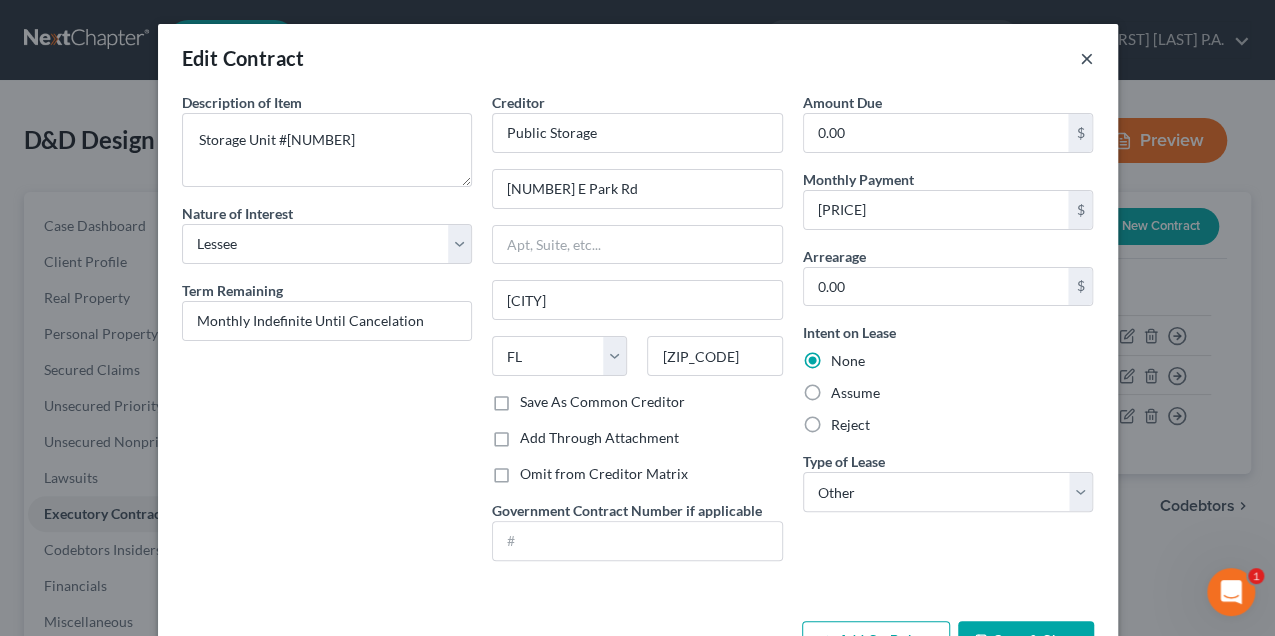click on "×" at bounding box center (1087, 58) 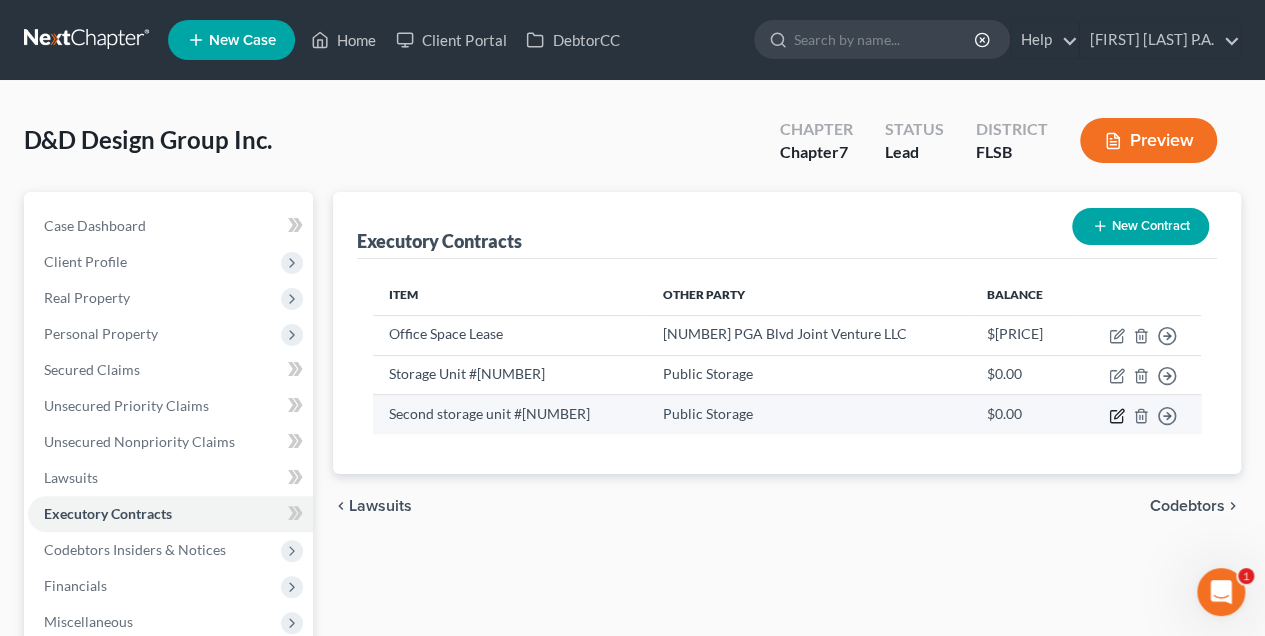 click 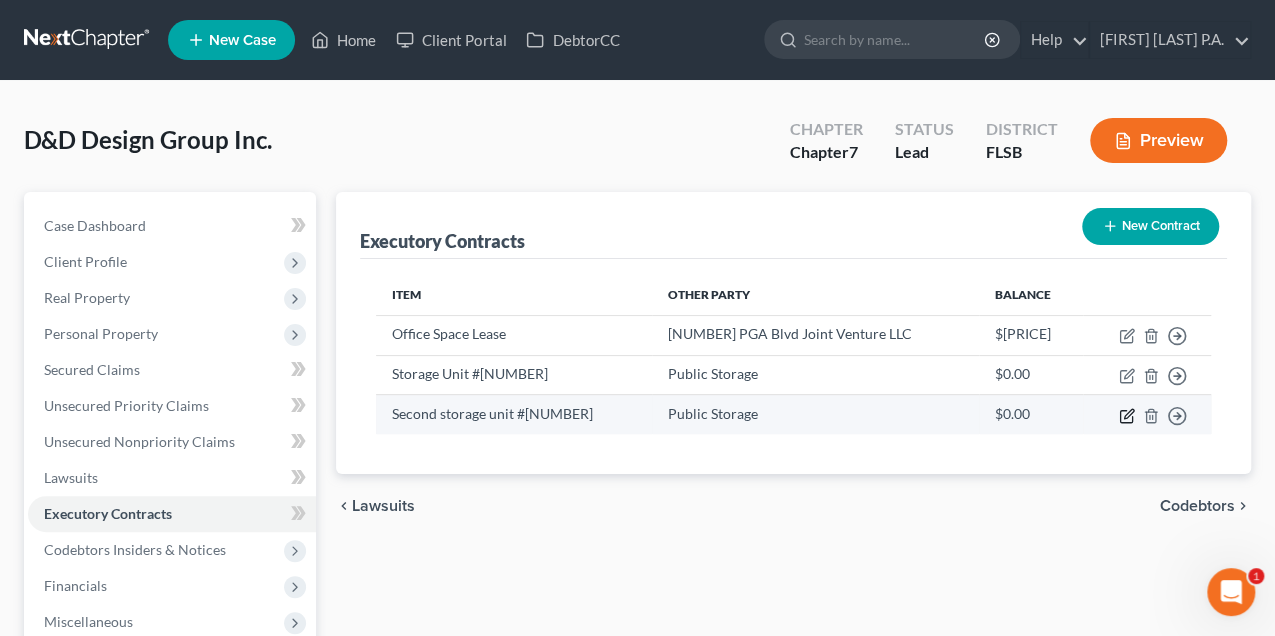 select on "3" 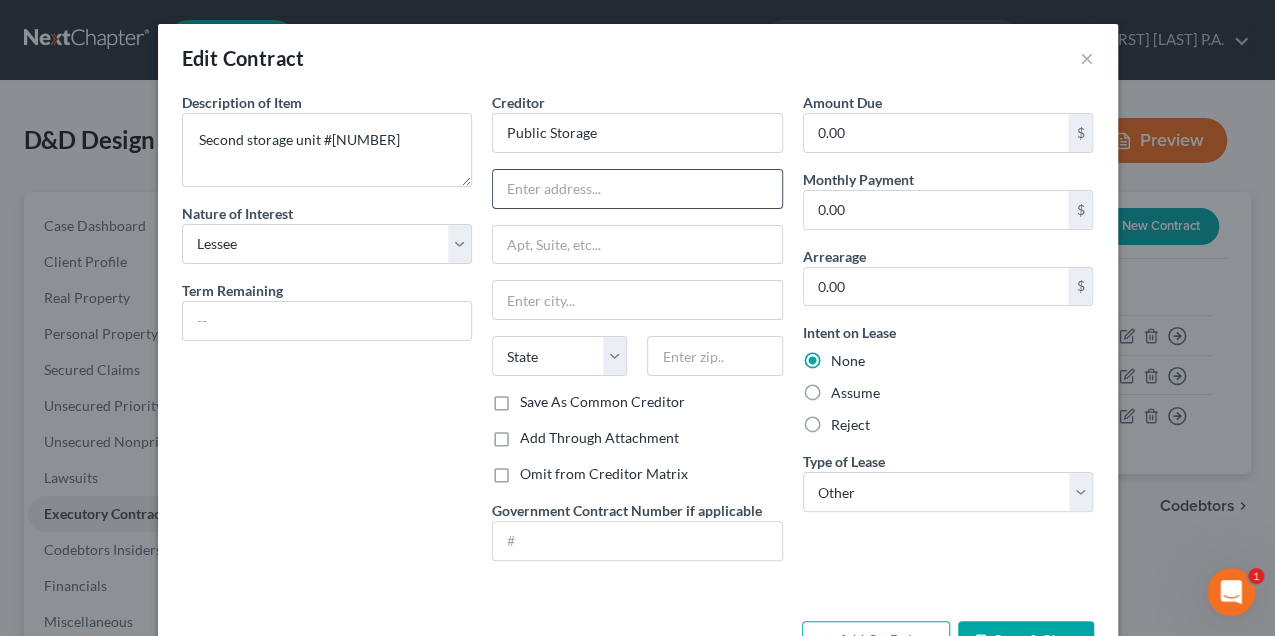 click at bounding box center (637, 189) 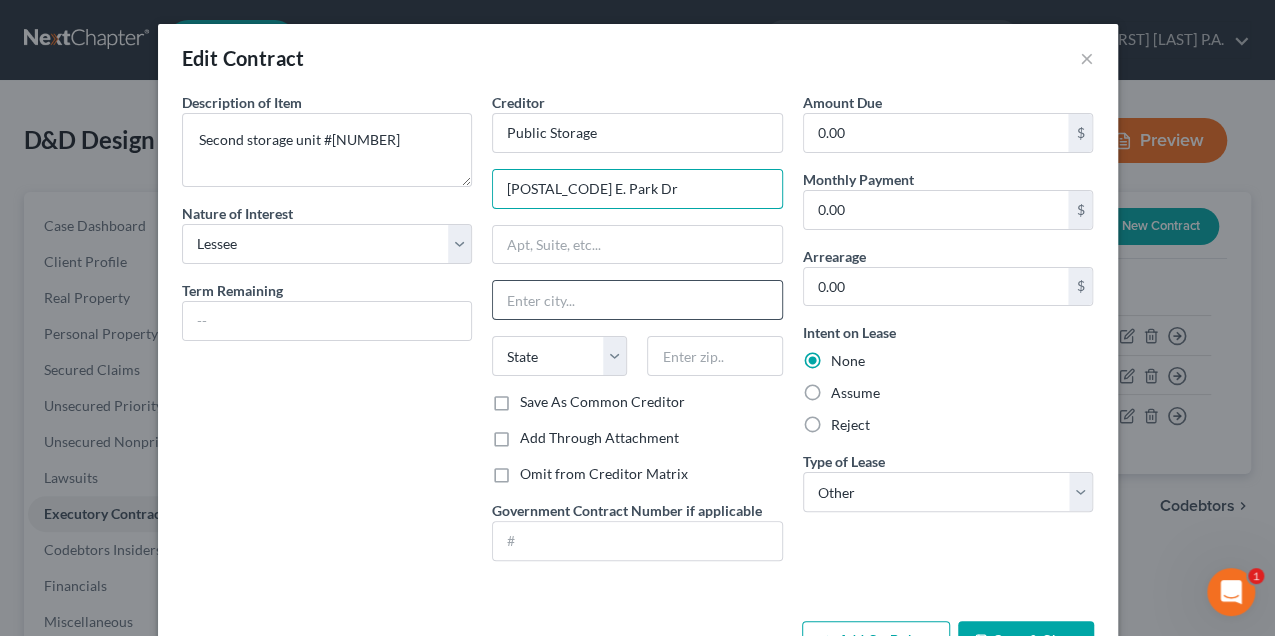 type on "[POSTAL_CODE] E. Park Dr" 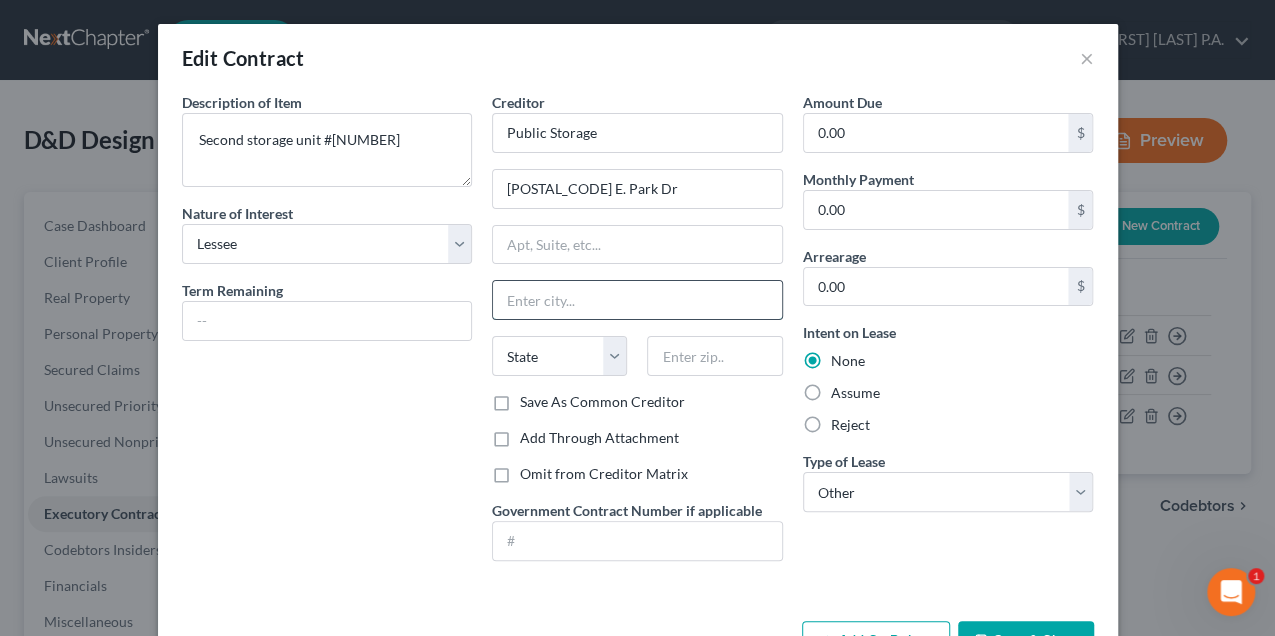 click at bounding box center [637, 300] 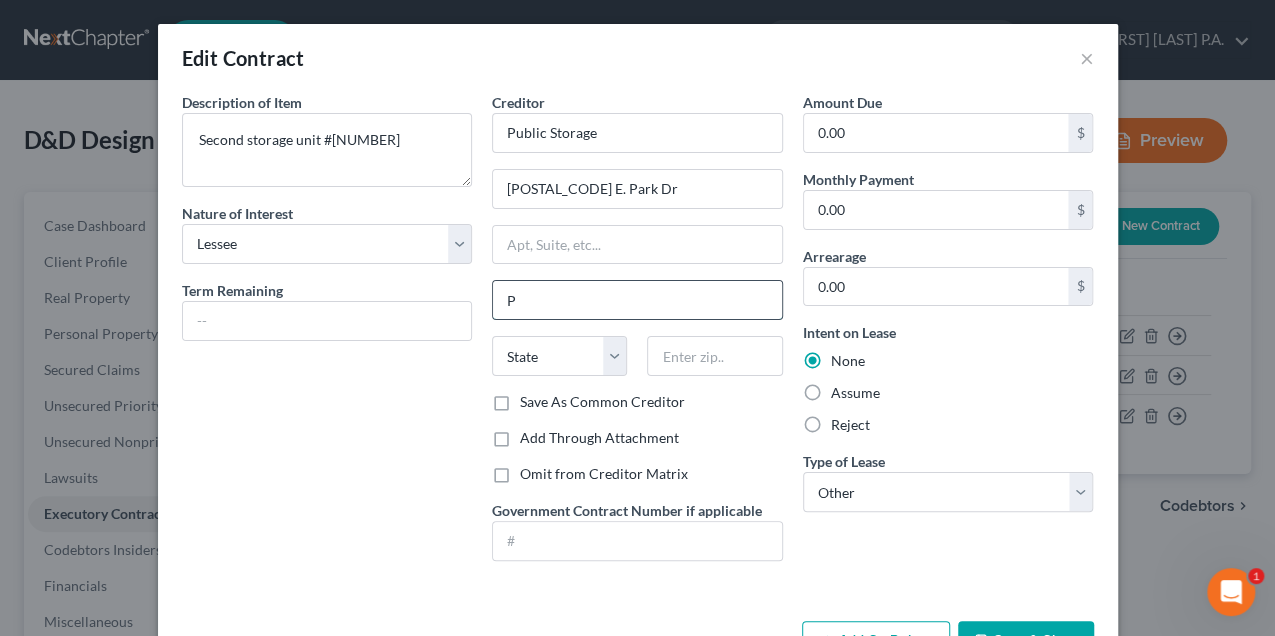 type on "[CITY]" 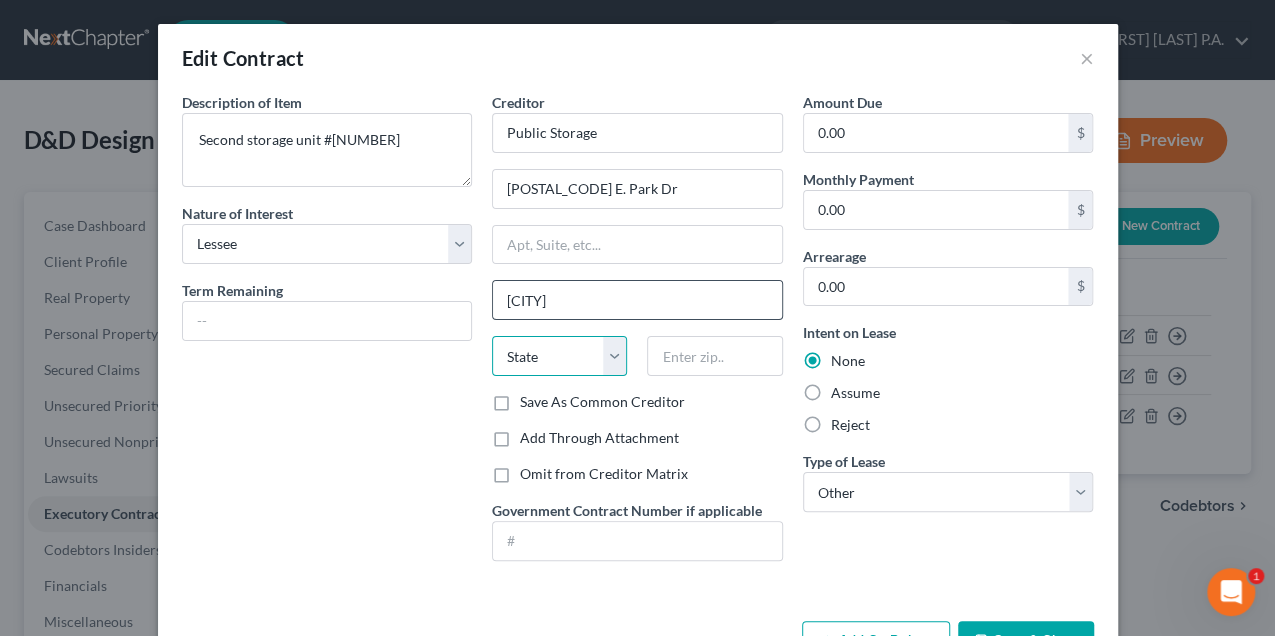 select on "9" 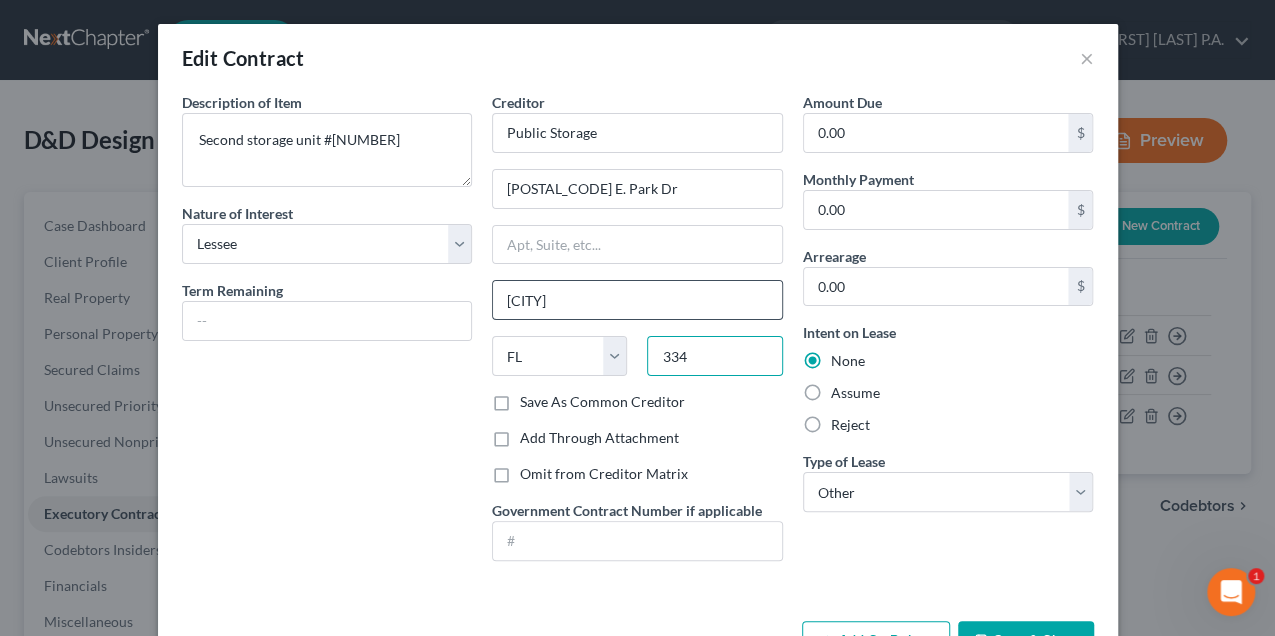 type on "[ZIP_CODE]" 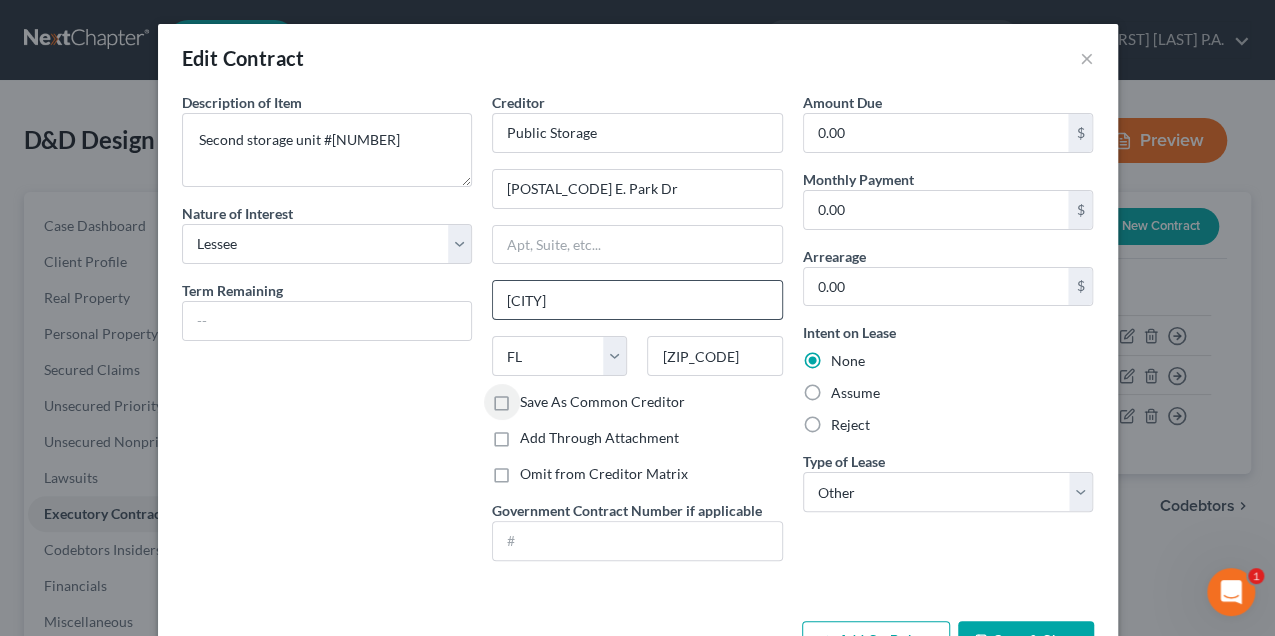 type on "[CITY]" 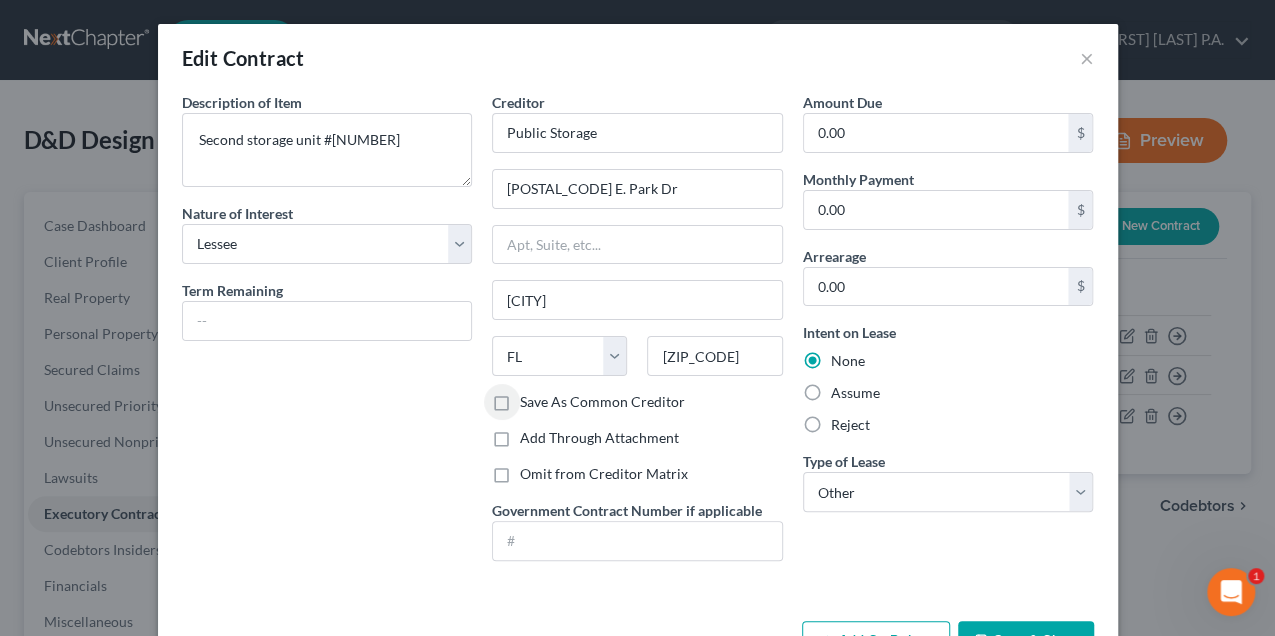 click on "Save As Common Creditor" at bounding box center (602, 402) 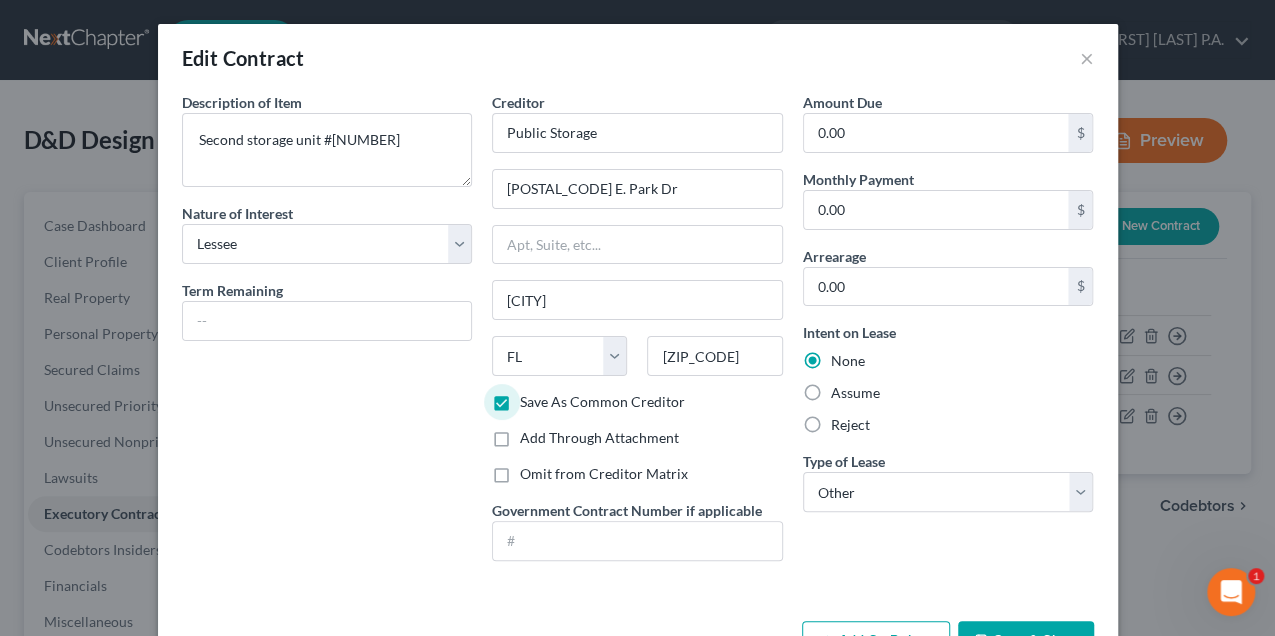 click on "Save & Close" at bounding box center [1026, 642] 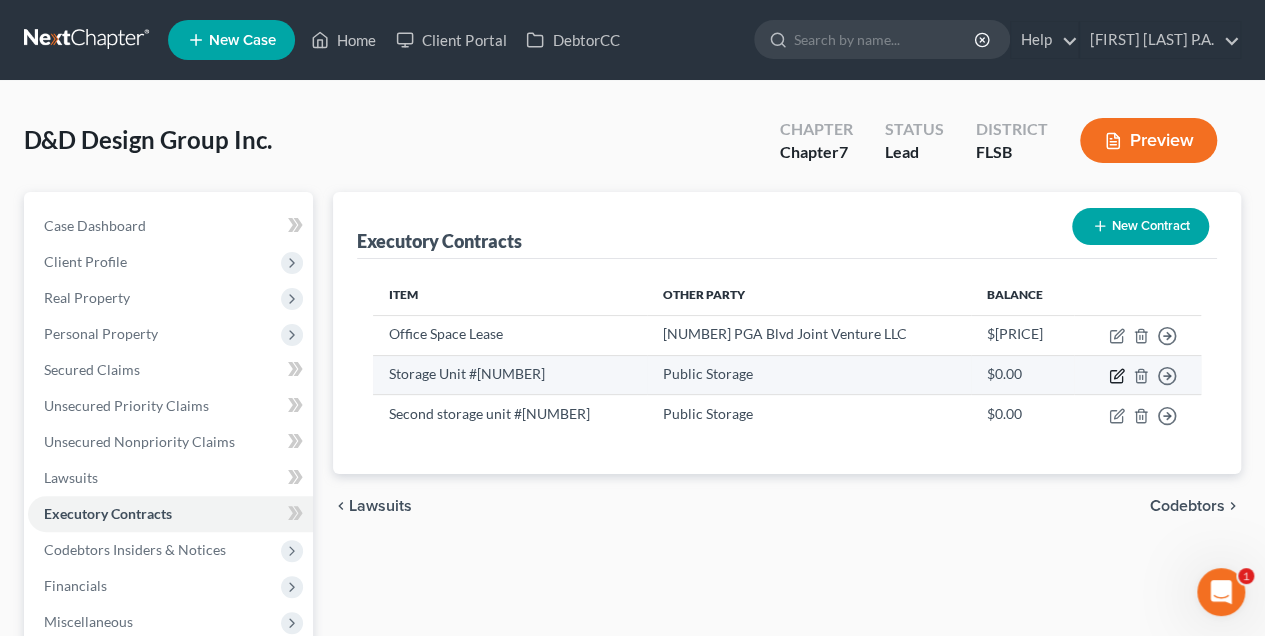 click 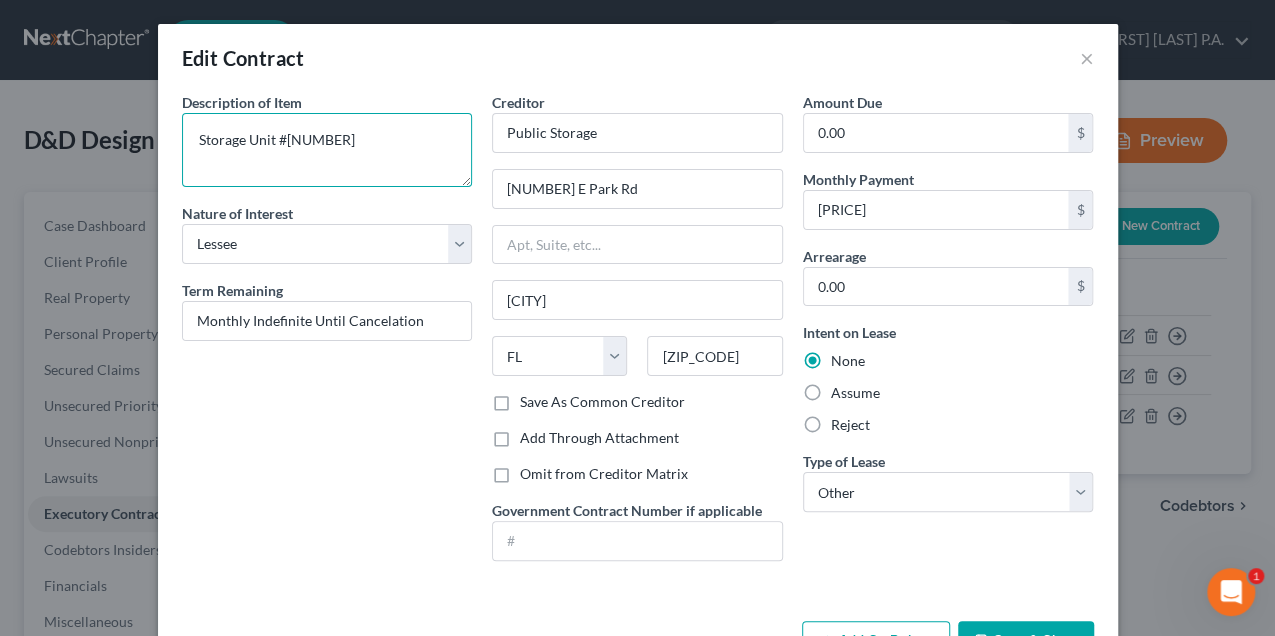 click on "Storage Unit #[NUMBER]" at bounding box center (327, 150) 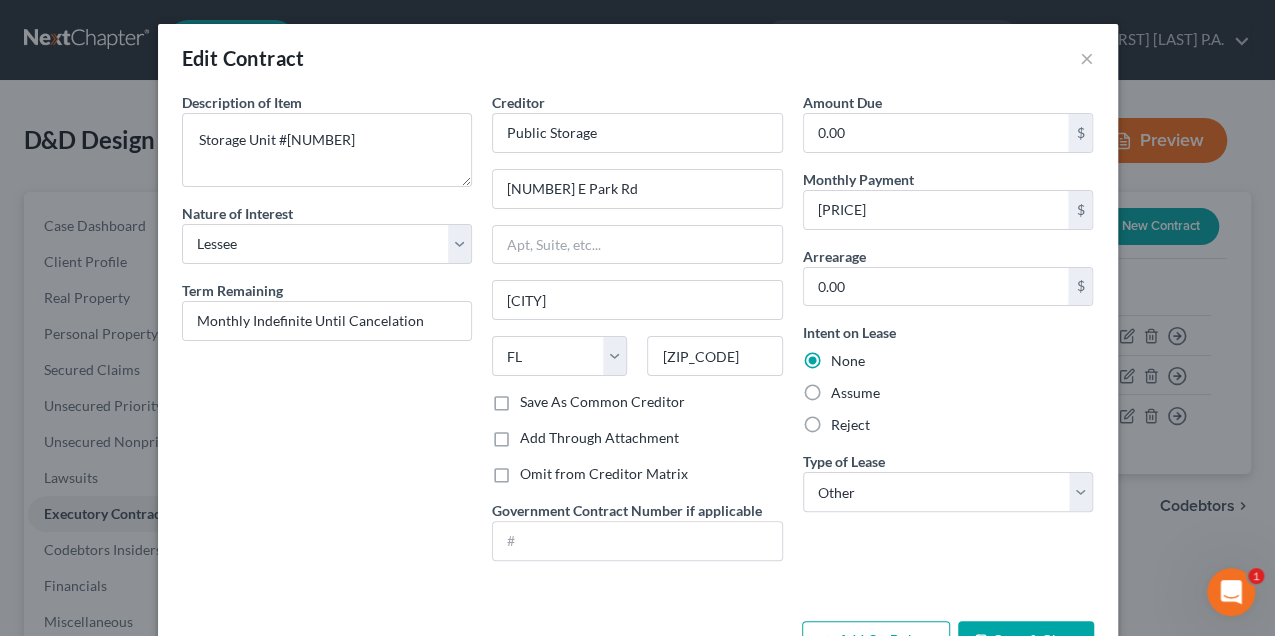 click on "Save & Close" at bounding box center (1026, 642) 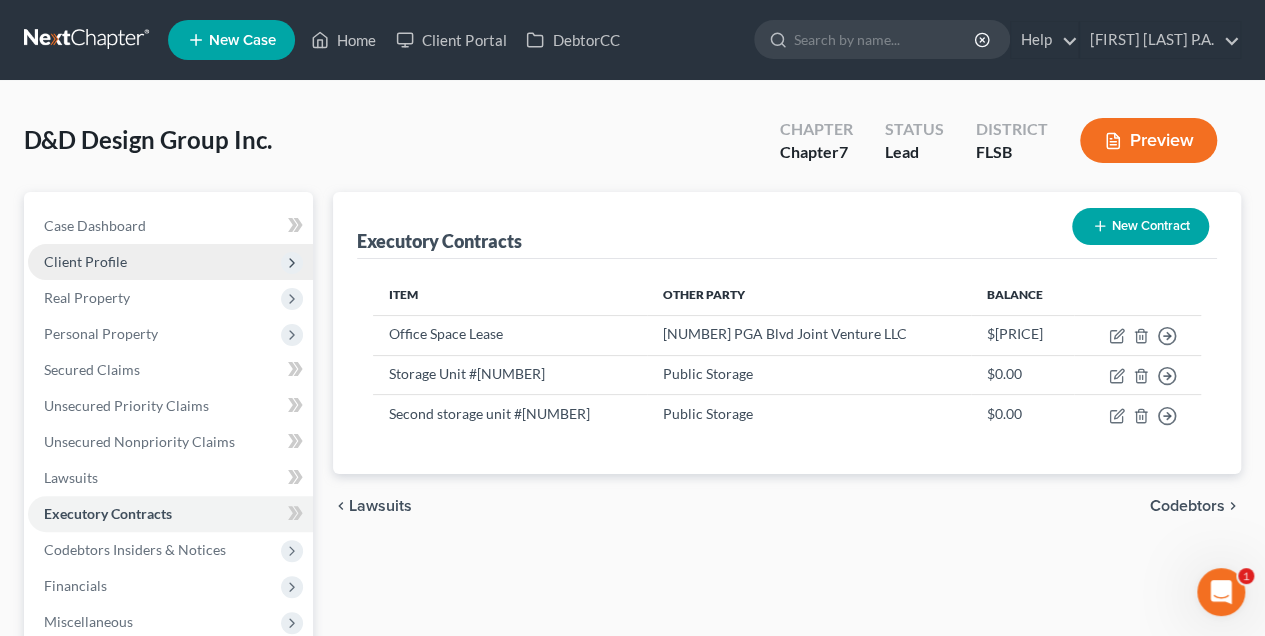 click on "Client Profile" at bounding box center (170, 262) 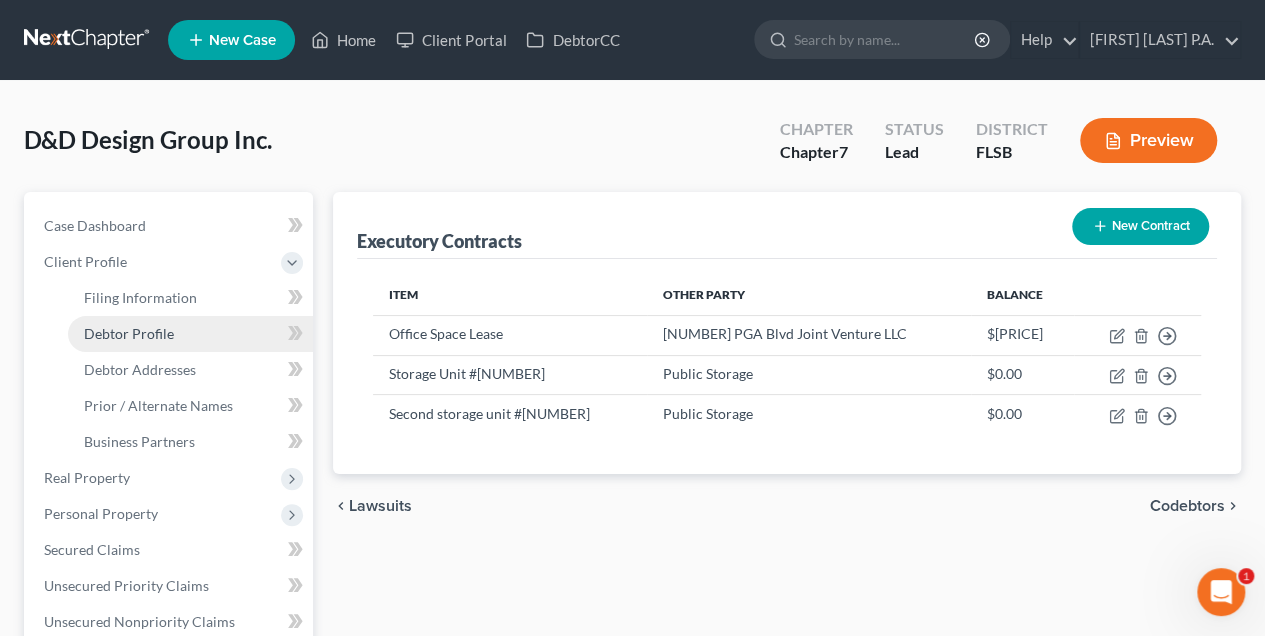 click on "Debtor Profile" at bounding box center [129, 333] 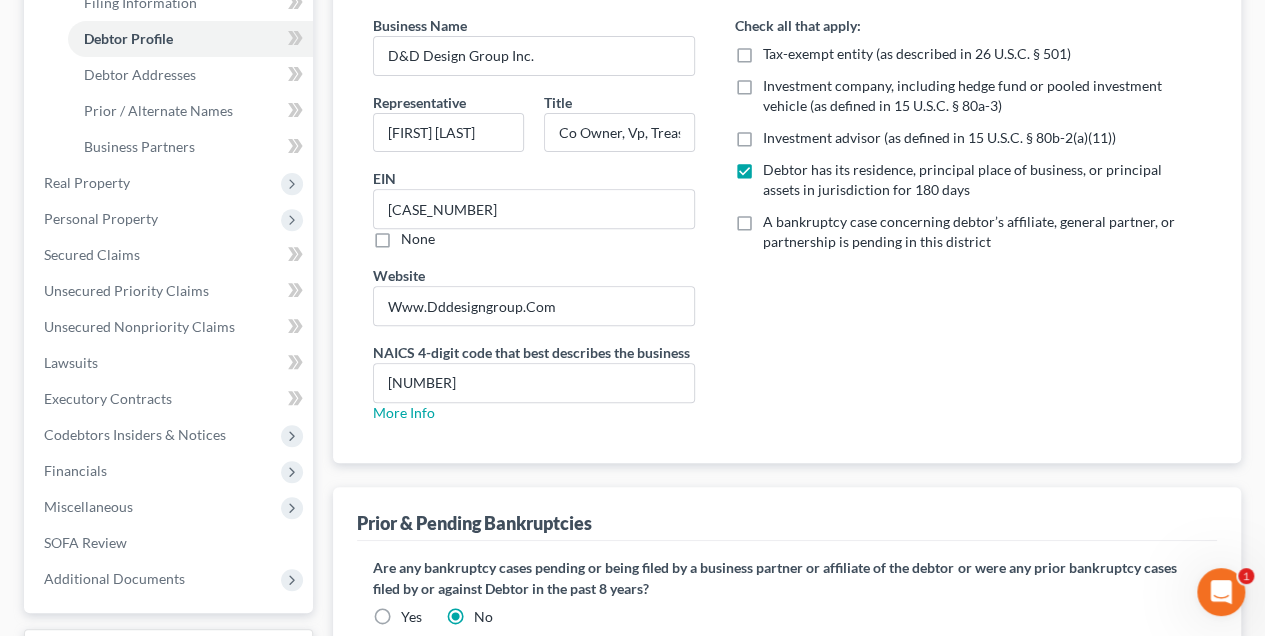 scroll, scrollTop: 296, scrollLeft: 0, axis: vertical 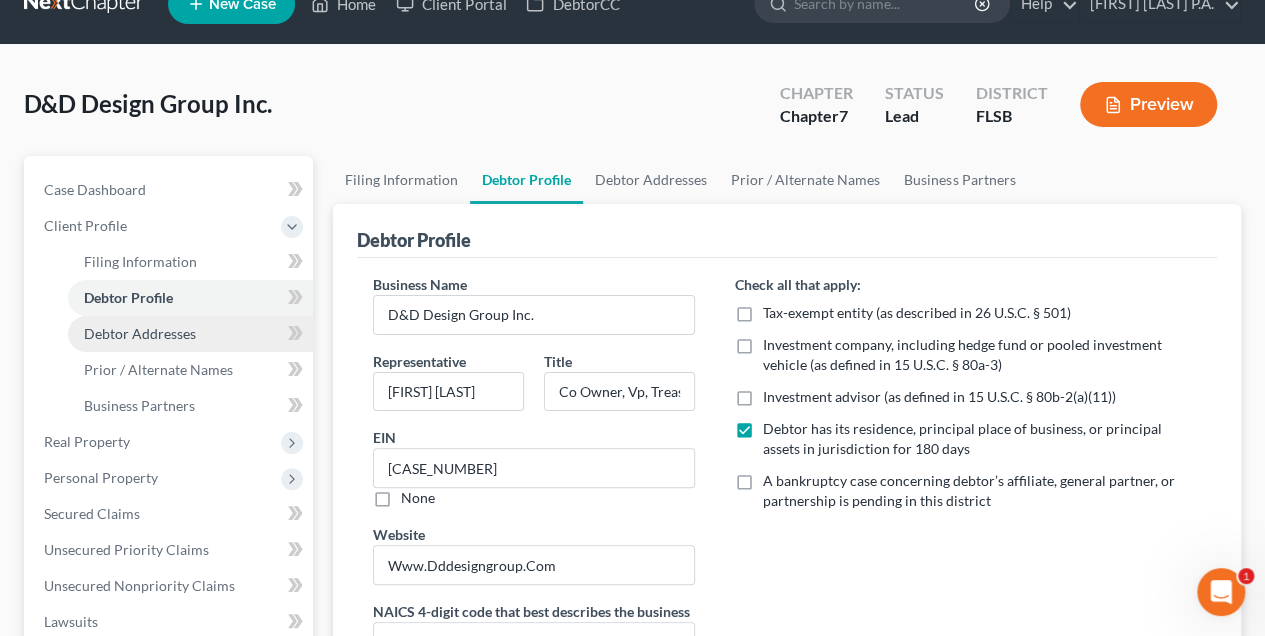 click on "Debtor Addresses" at bounding box center (140, 333) 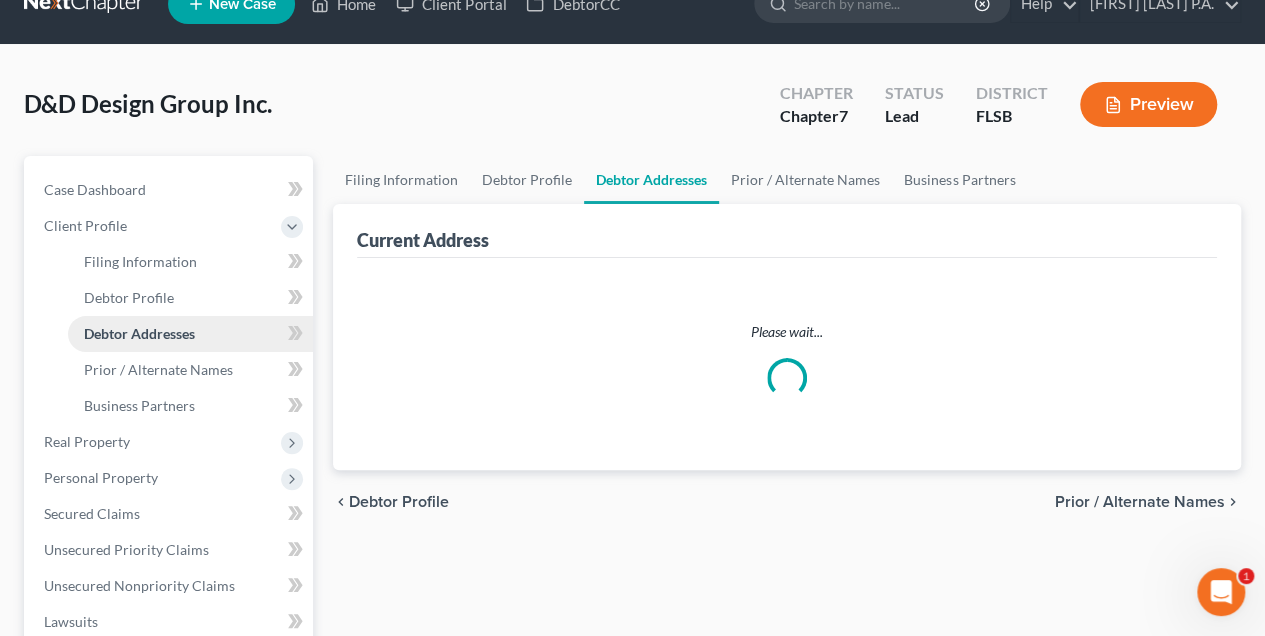 scroll, scrollTop: 0, scrollLeft: 0, axis: both 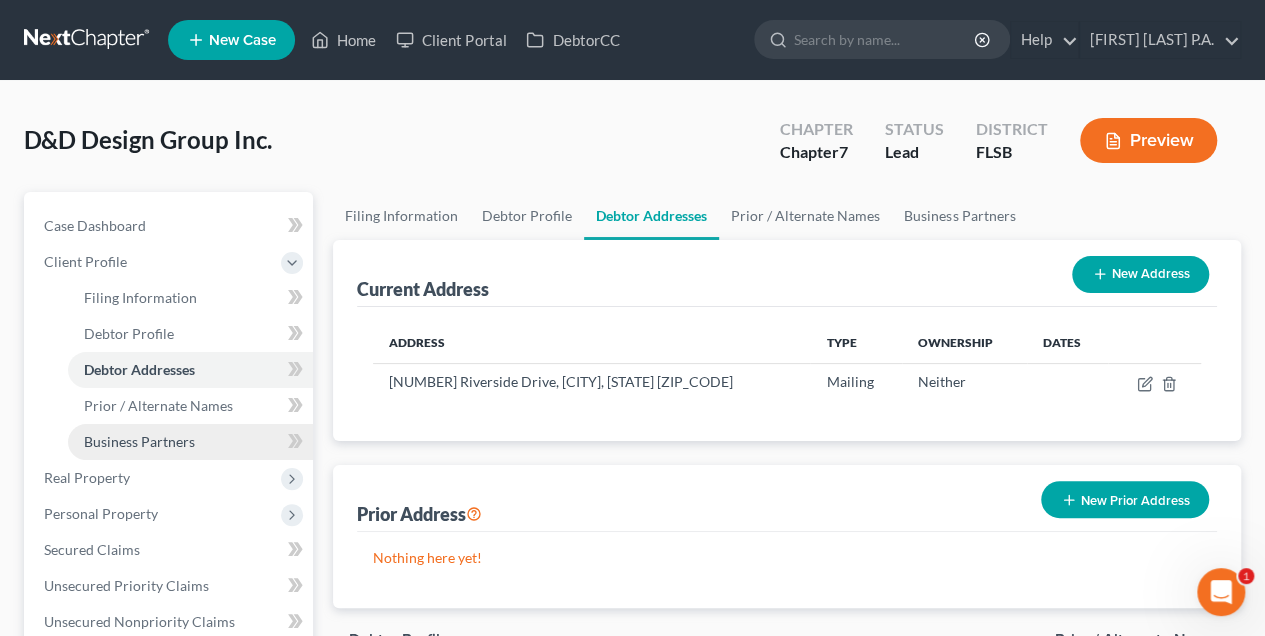click on "Business Partners" at bounding box center (139, 441) 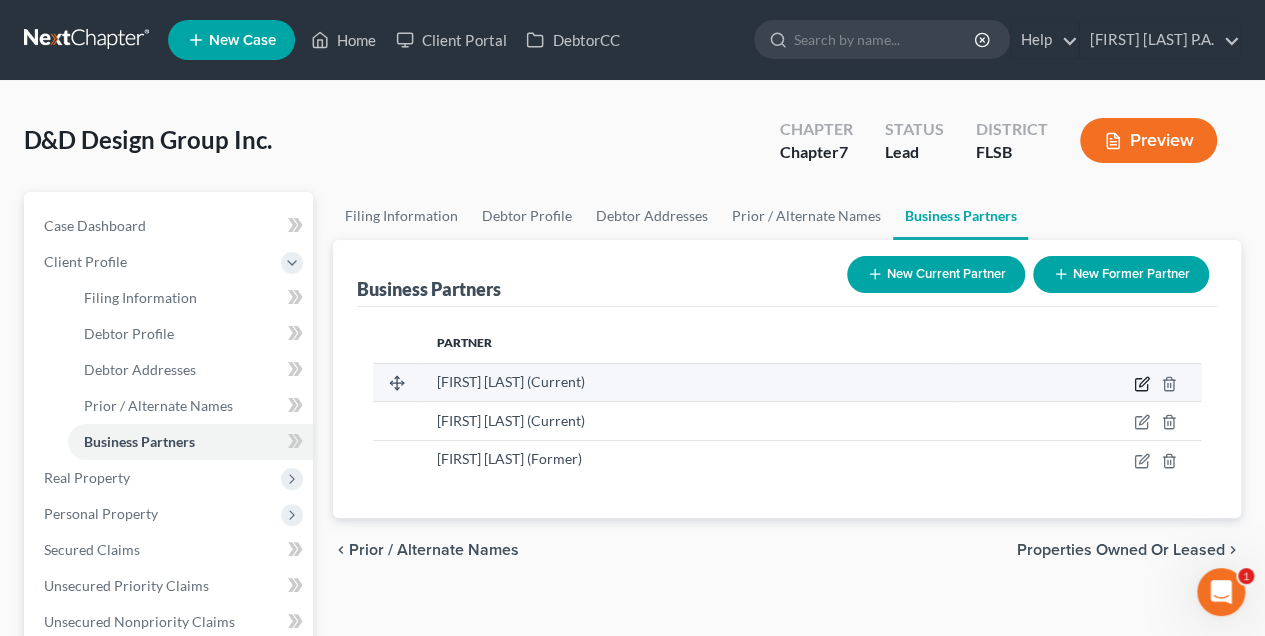 click 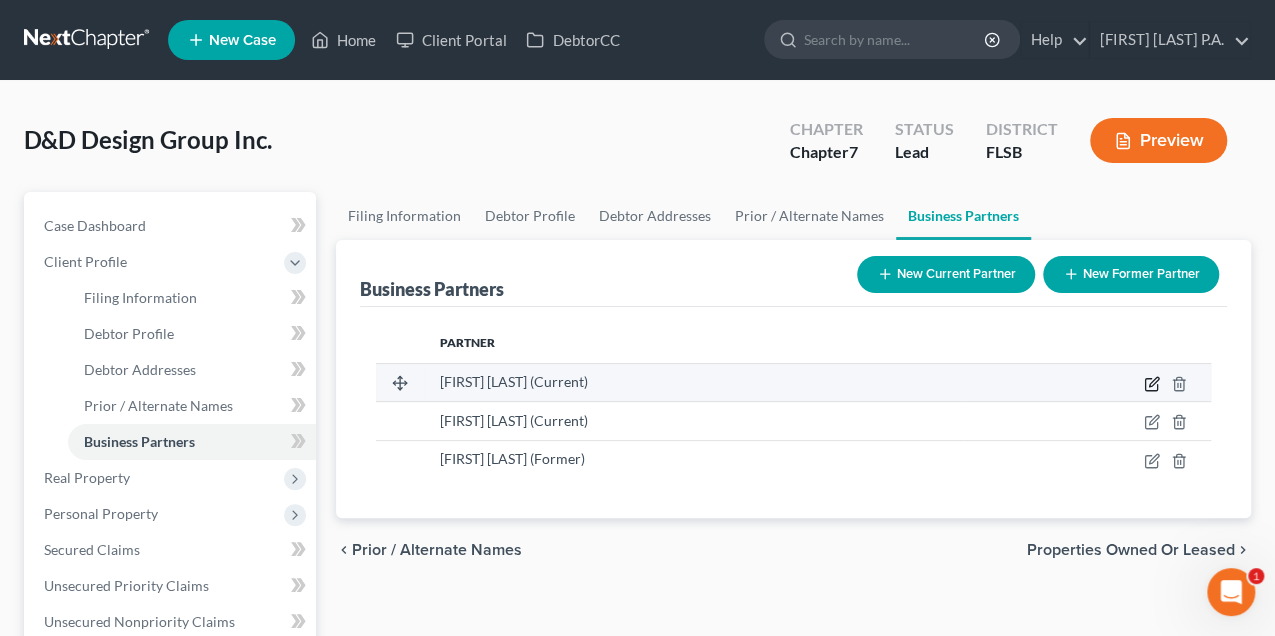 select on "9" 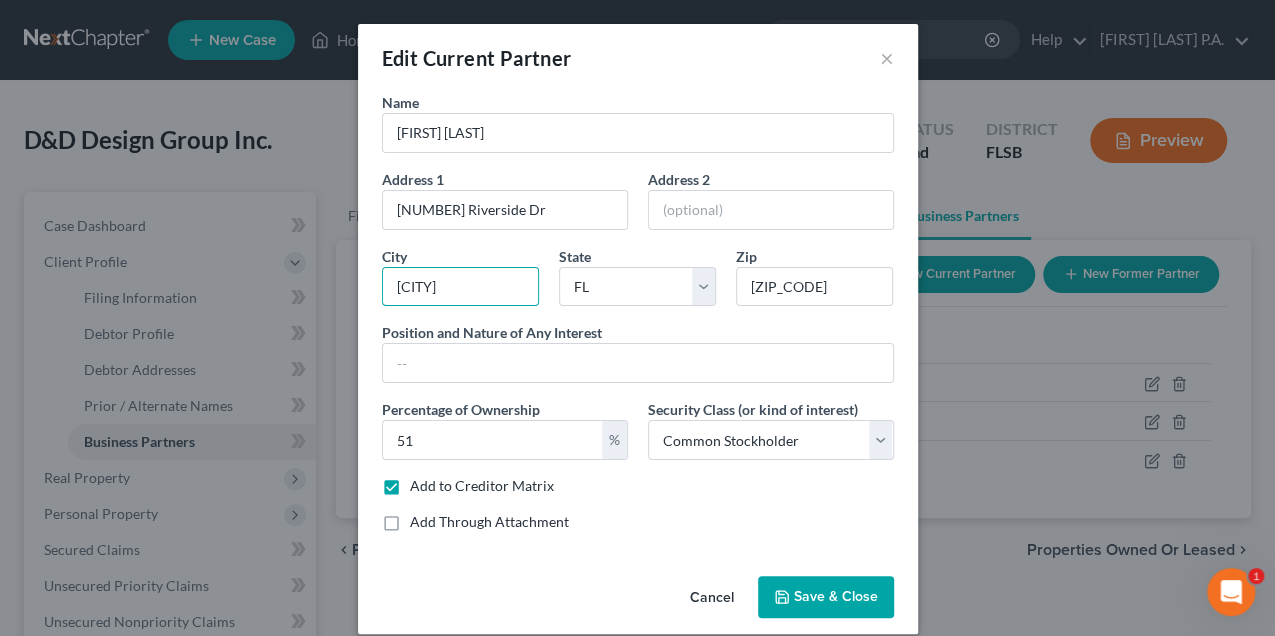 drag, startPoint x: 504, startPoint y: 278, endPoint x: 358, endPoint y: 284, distance: 146.12323 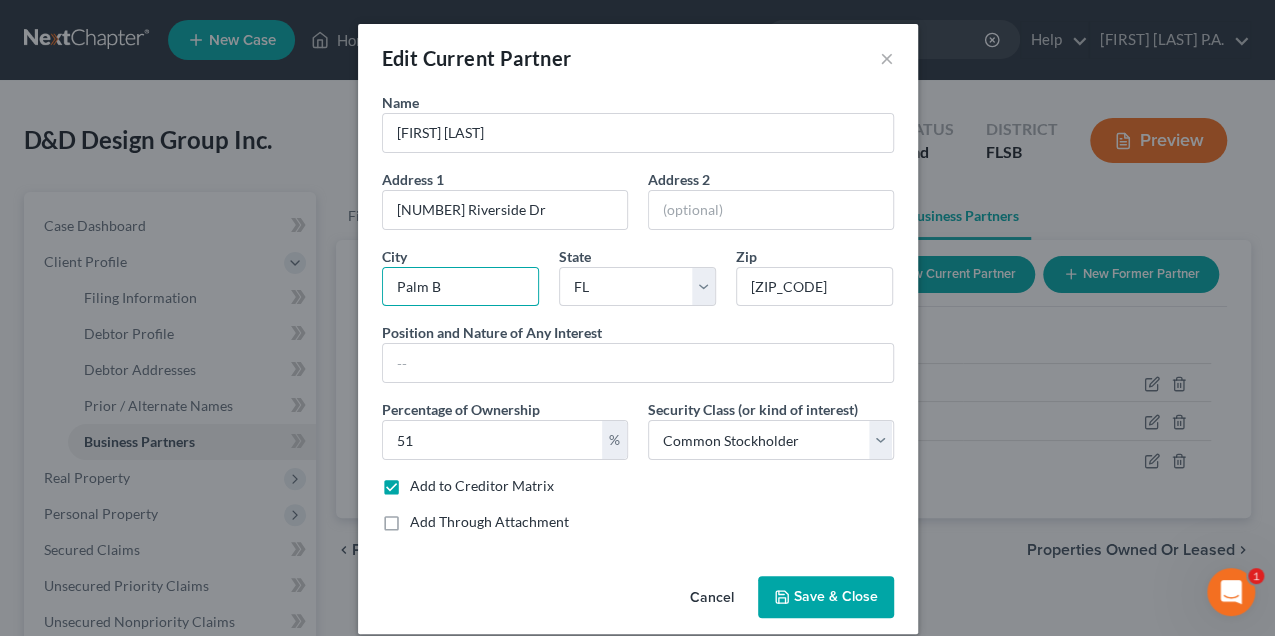 type on "[CITY]" 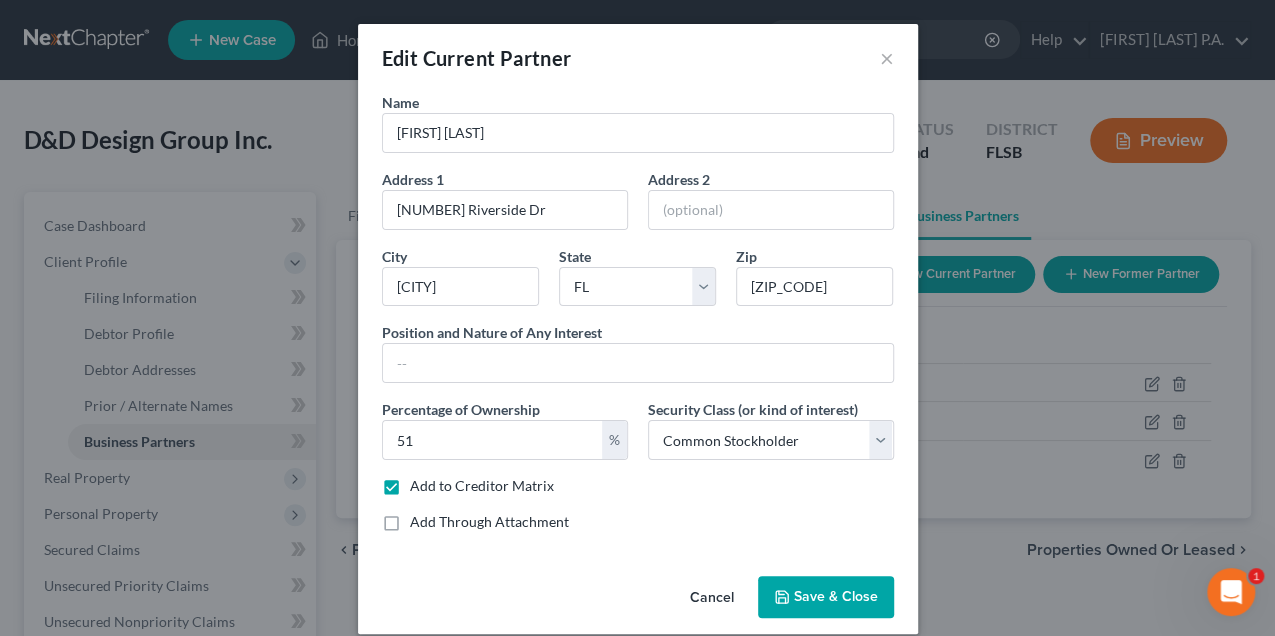 click on "Save & Close" at bounding box center [836, 596] 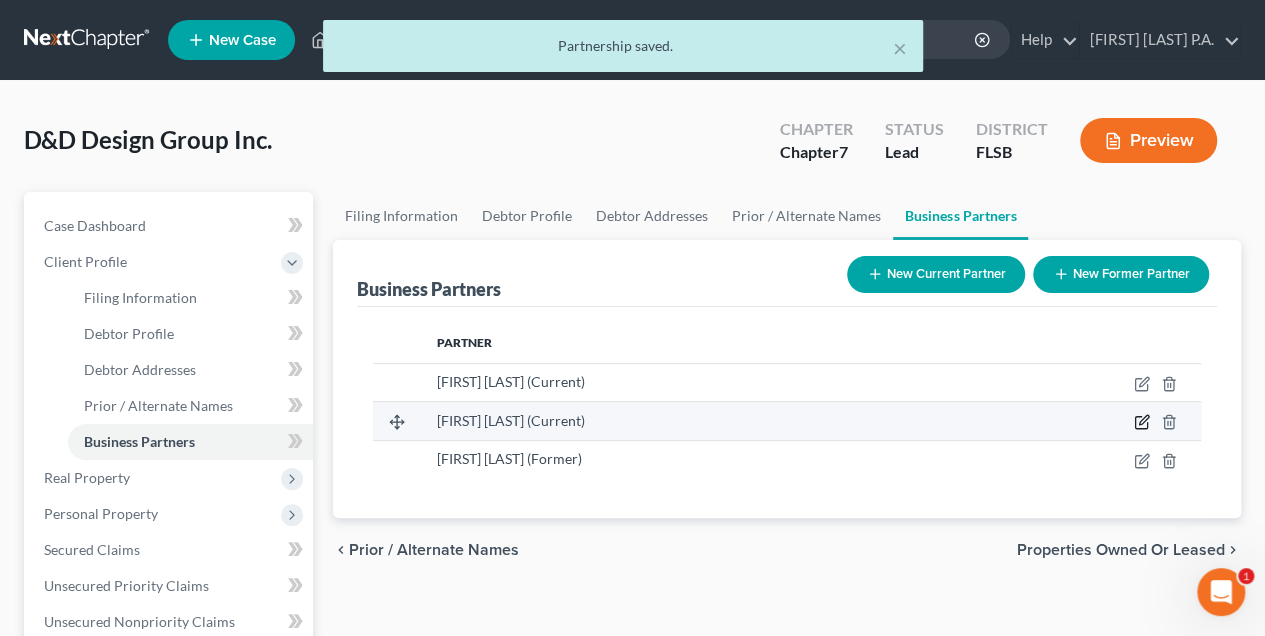 click 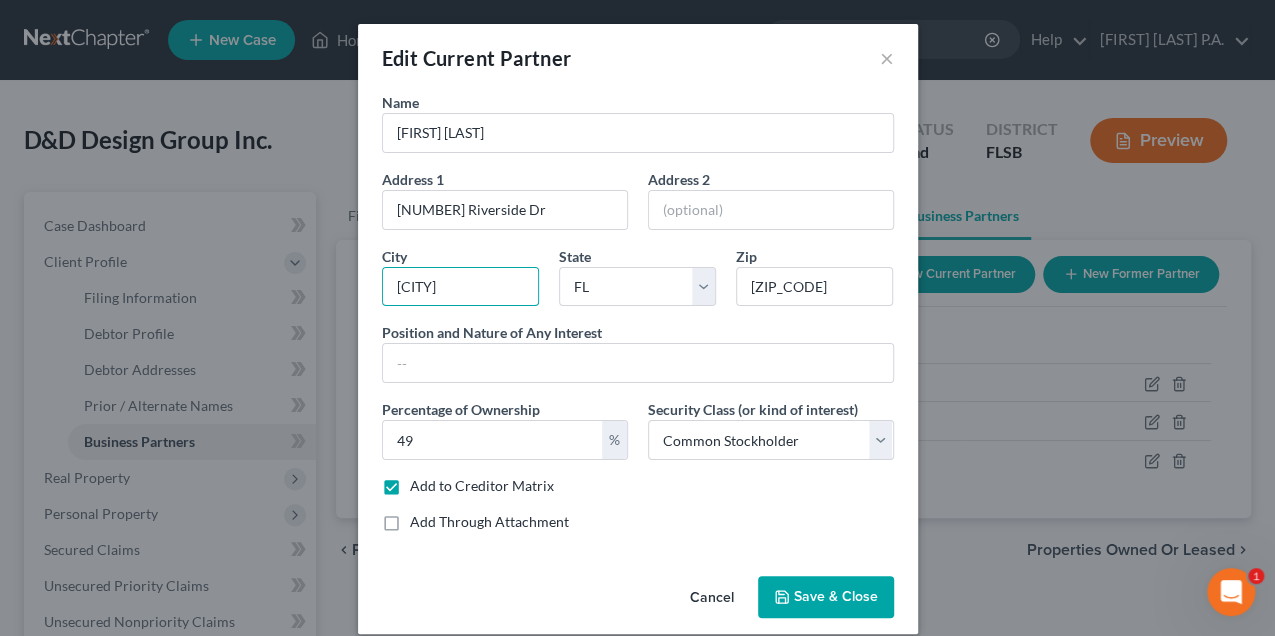 drag, startPoint x: 502, startPoint y: 285, endPoint x: 348, endPoint y: 280, distance: 154.08115 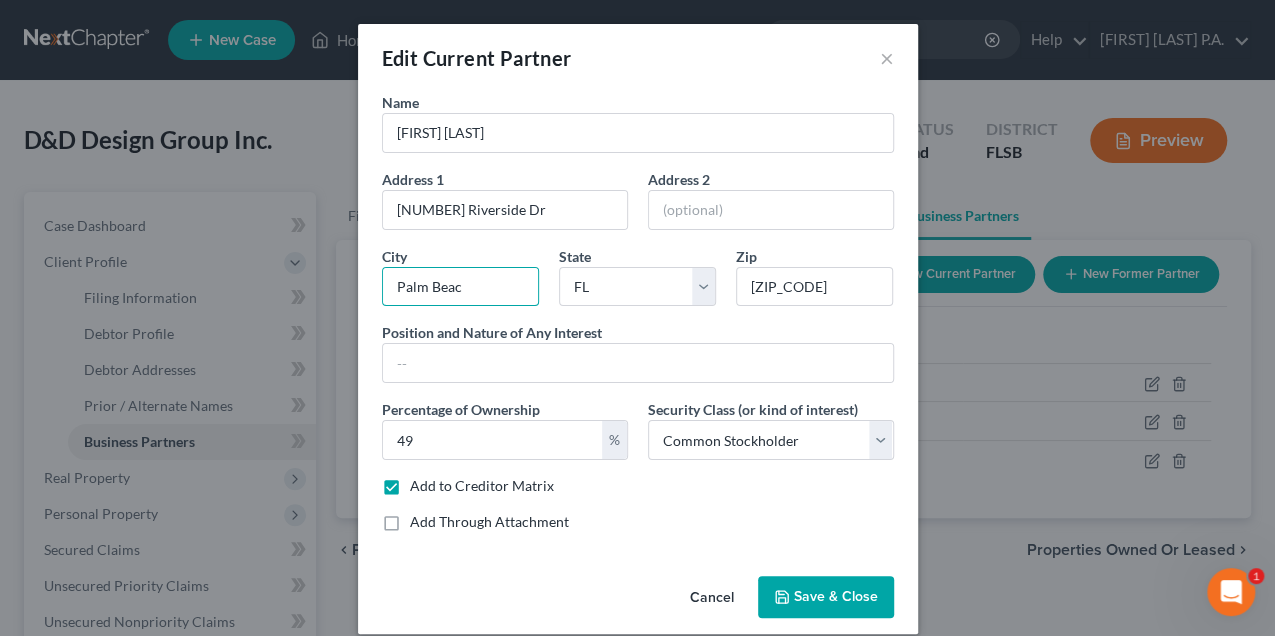 type on "[CITY]" 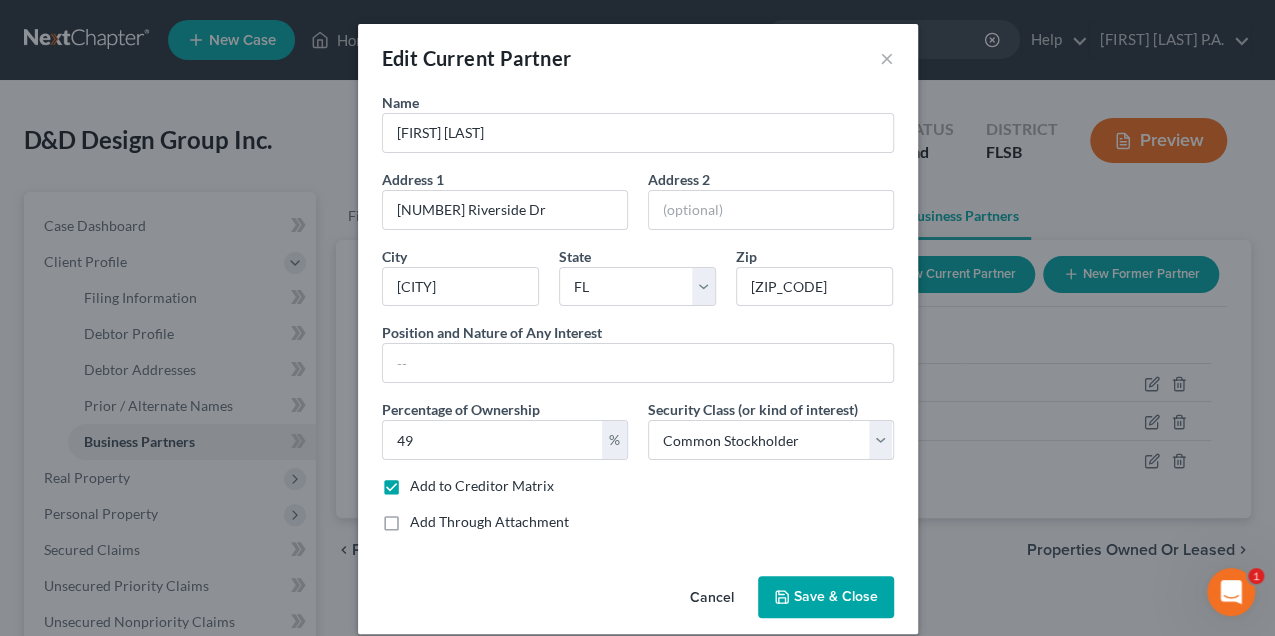 click on "Save & Close" at bounding box center (836, 596) 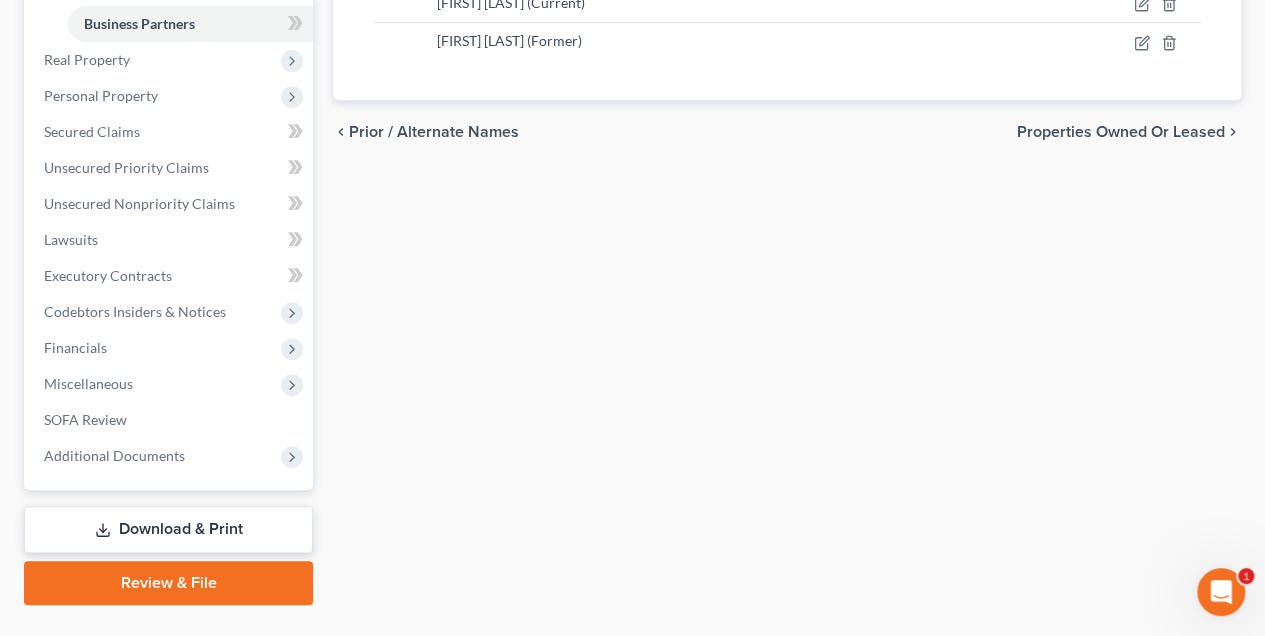 scroll, scrollTop: 460, scrollLeft: 0, axis: vertical 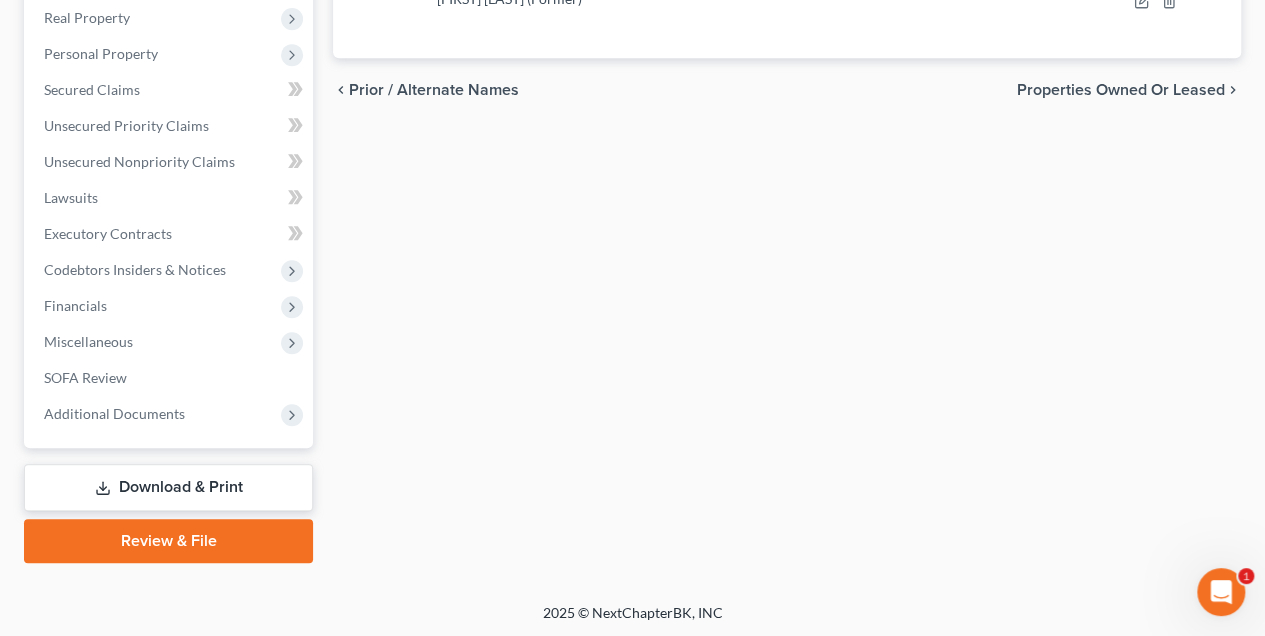 click on "Download & Print" at bounding box center [168, 487] 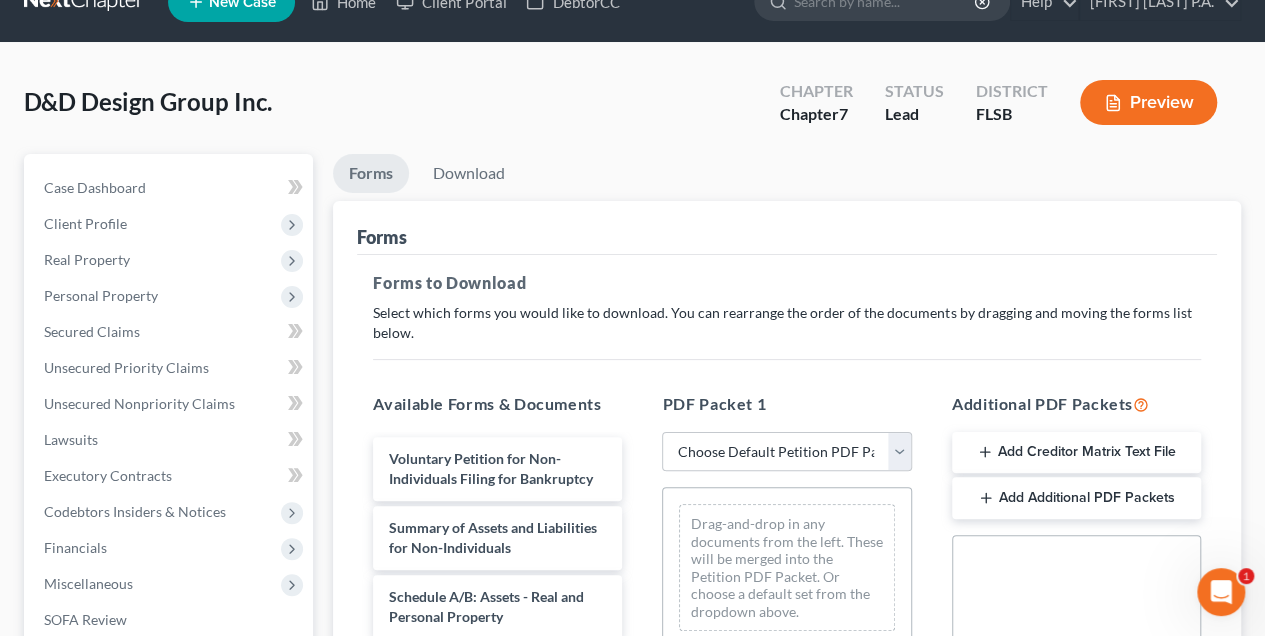 scroll, scrollTop: 0, scrollLeft: 0, axis: both 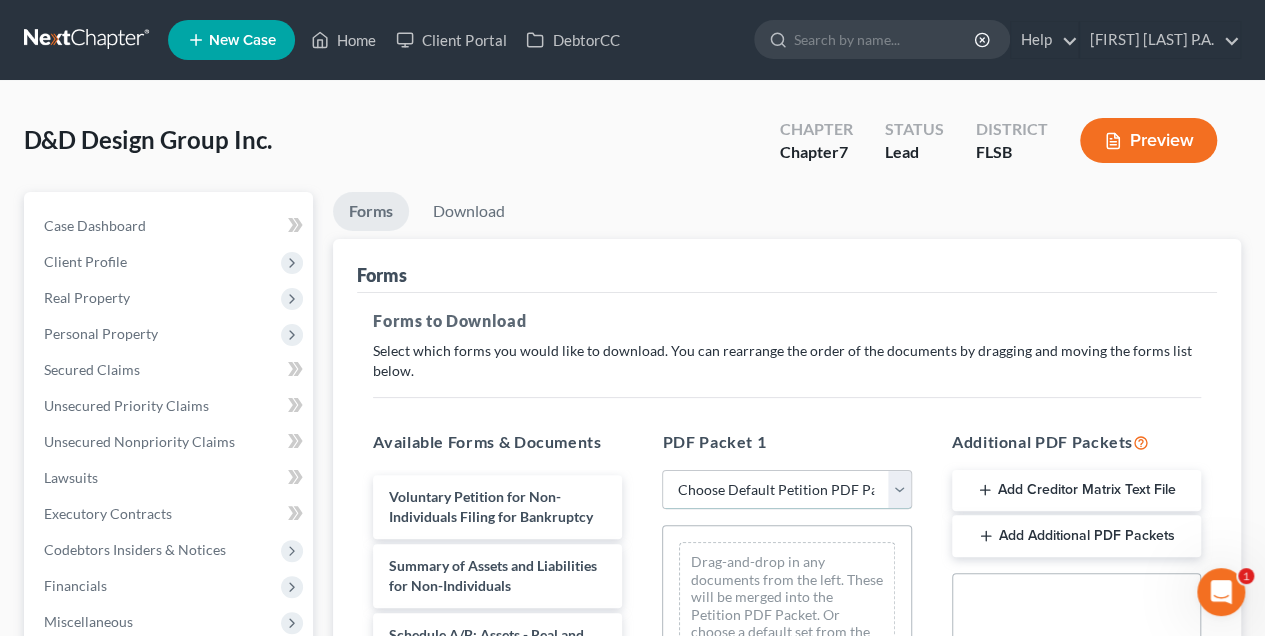 click on "Choose Default Petition PDF Packet Complete Bankruptcy Petition (all forms and schedules) Emergency Filing Forms (Petition and Creditor List Only) Amended Forms Signature Pages Only Plan Draft 1.0 D&D Template" at bounding box center (786, 490) 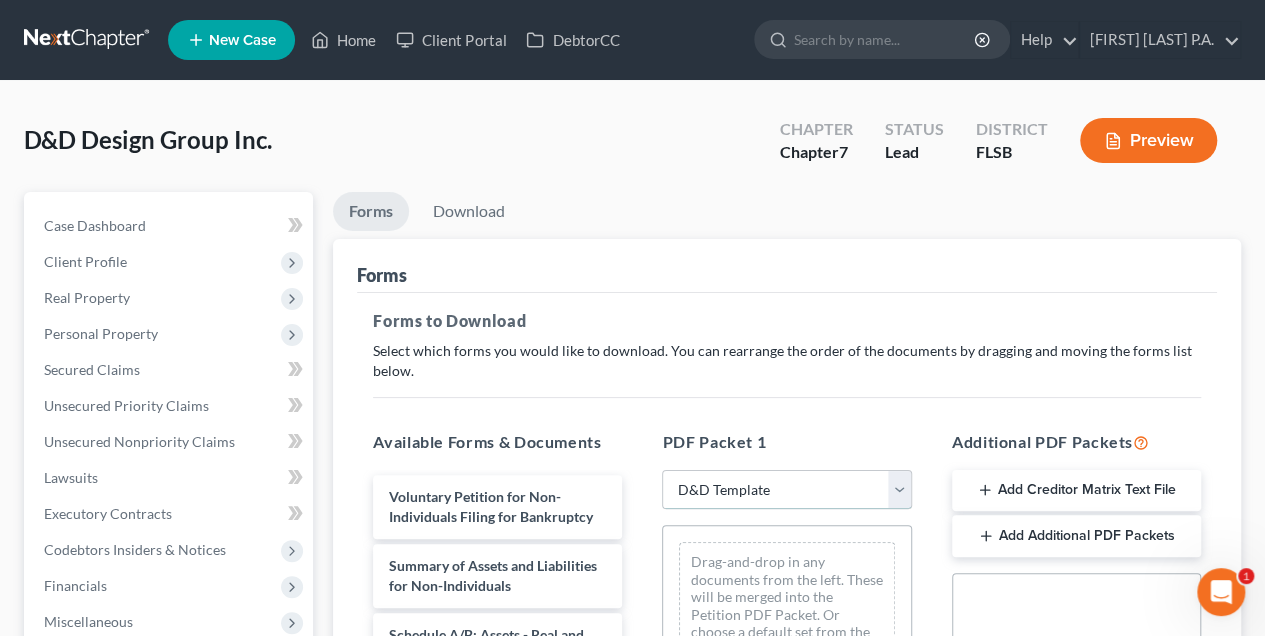click on "Choose Default Petition PDF Packet Complete Bankruptcy Petition (all forms and schedules) Emergency Filing Forms (Petition and Creditor List Only) Amended Forms Signature Pages Only Plan Draft 1.0 D&D Template" at bounding box center [786, 490] 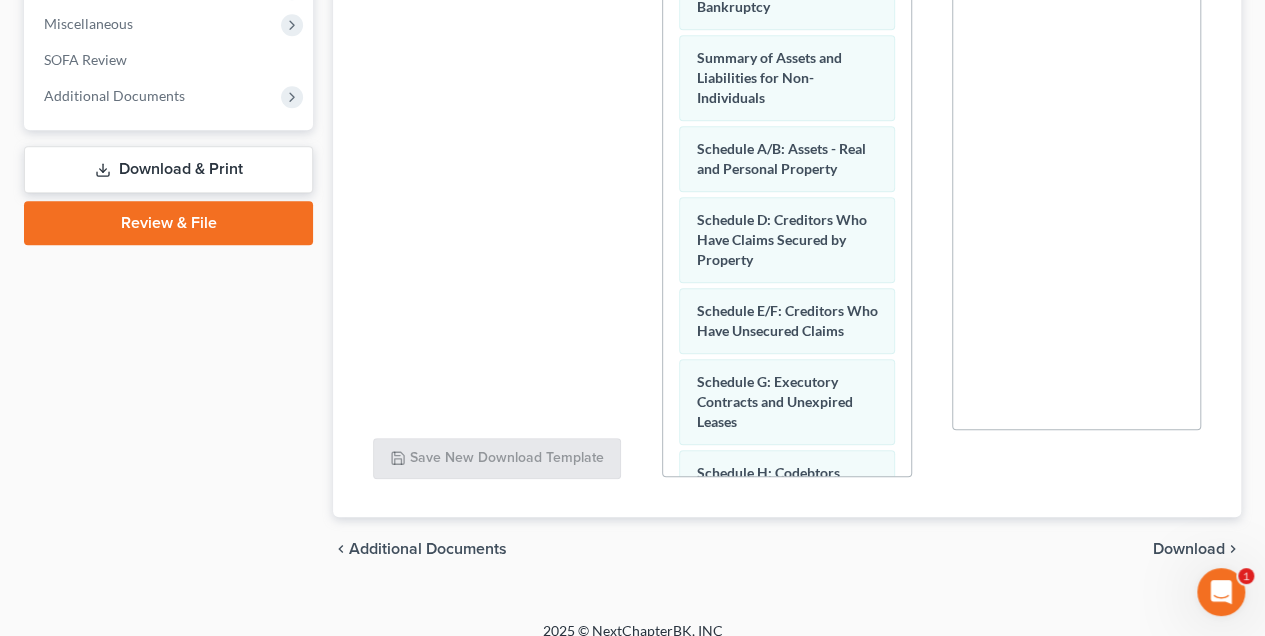 scroll, scrollTop: 617, scrollLeft: 0, axis: vertical 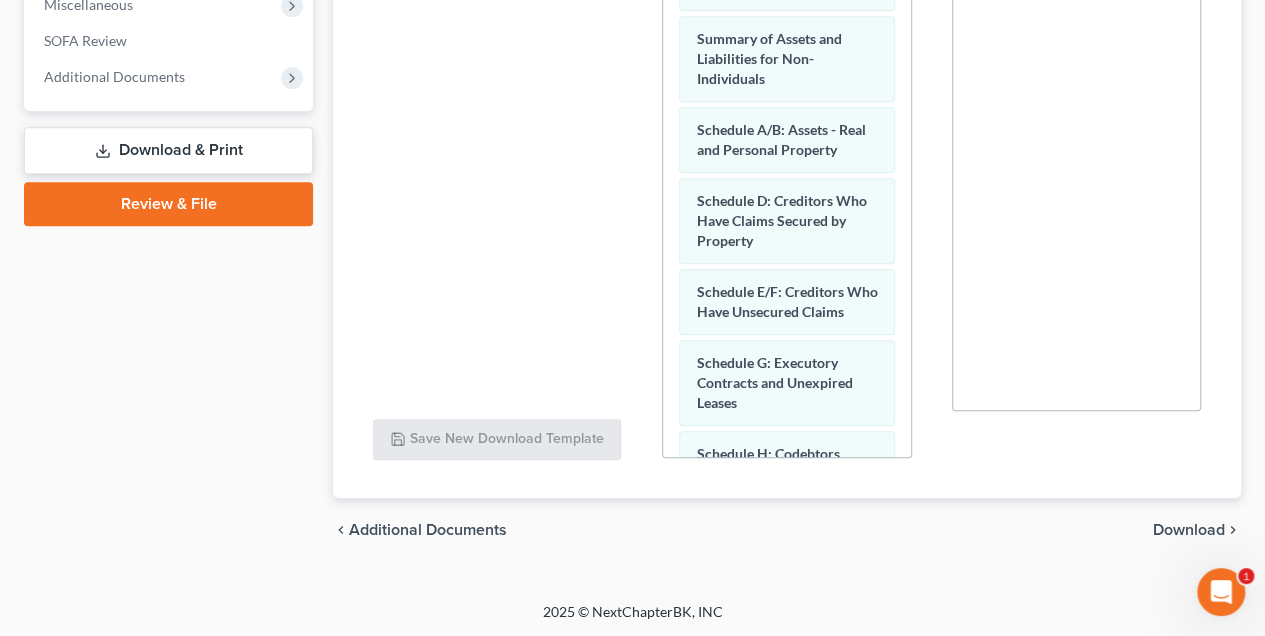 click on "Download" at bounding box center (1189, 530) 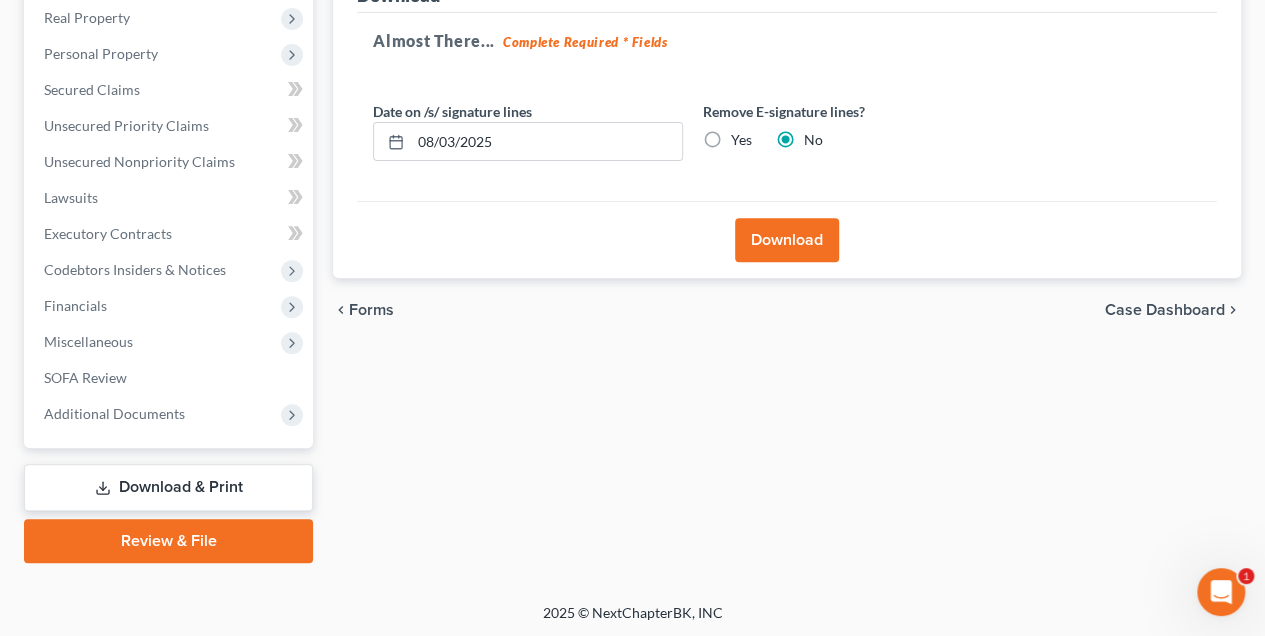 click on "Yes" at bounding box center [741, 140] 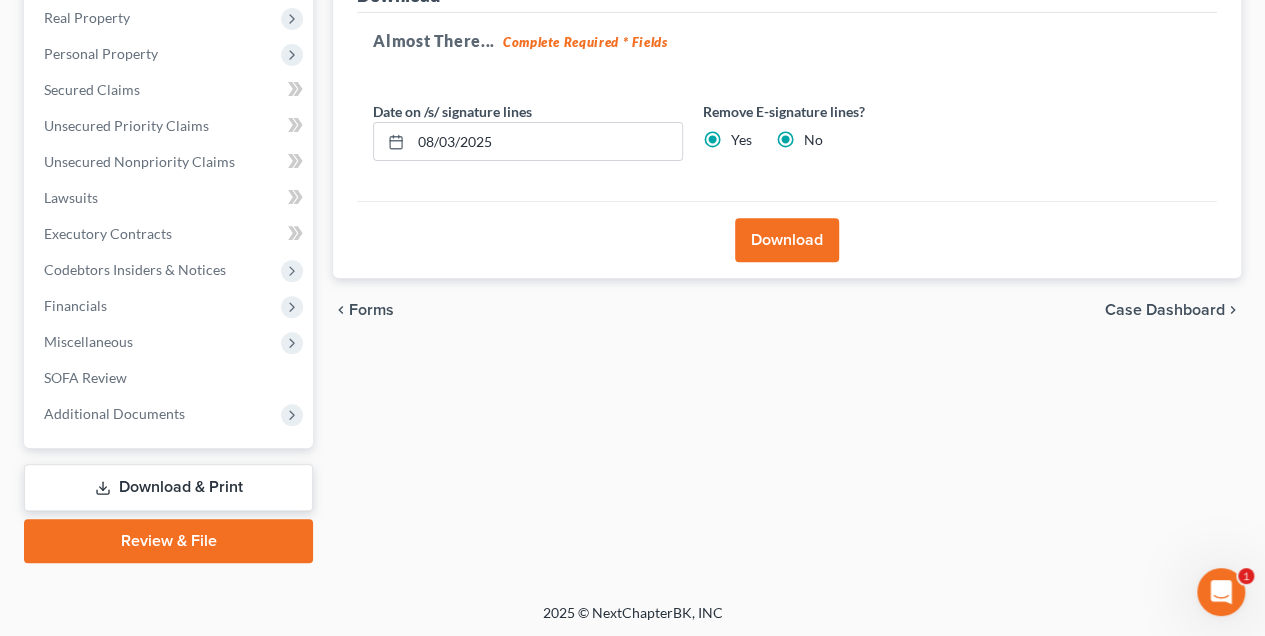 radio on "false" 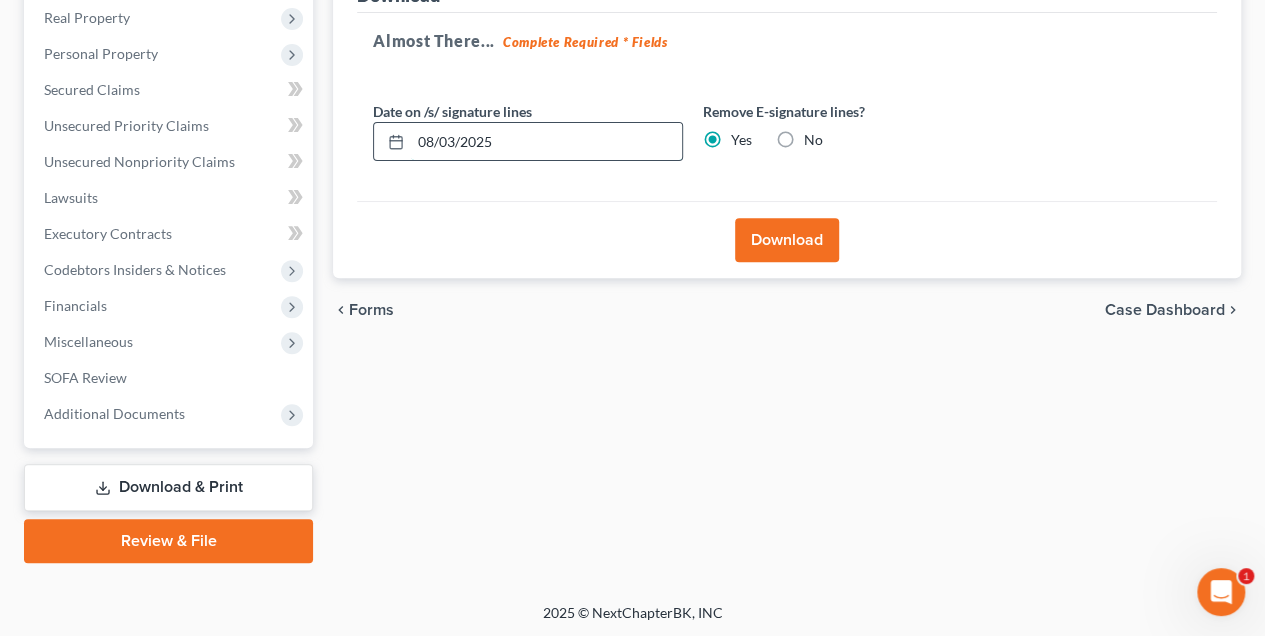 click on "08/03/2025" at bounding box center (546, 142) 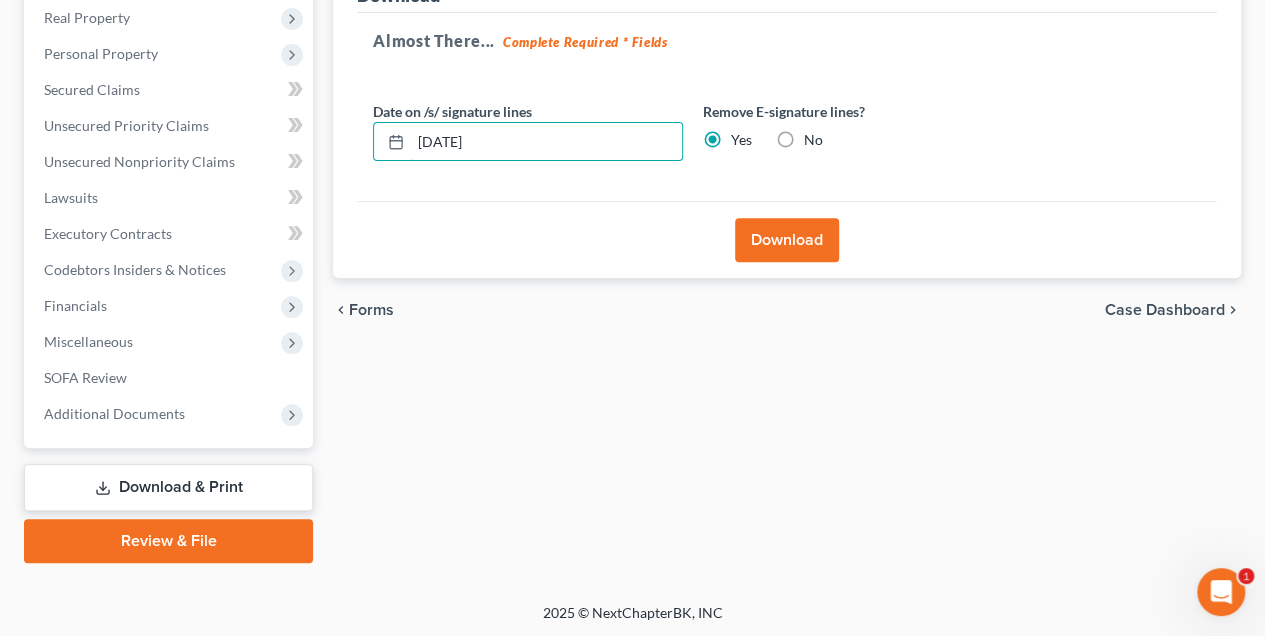 type on "[DATE]" 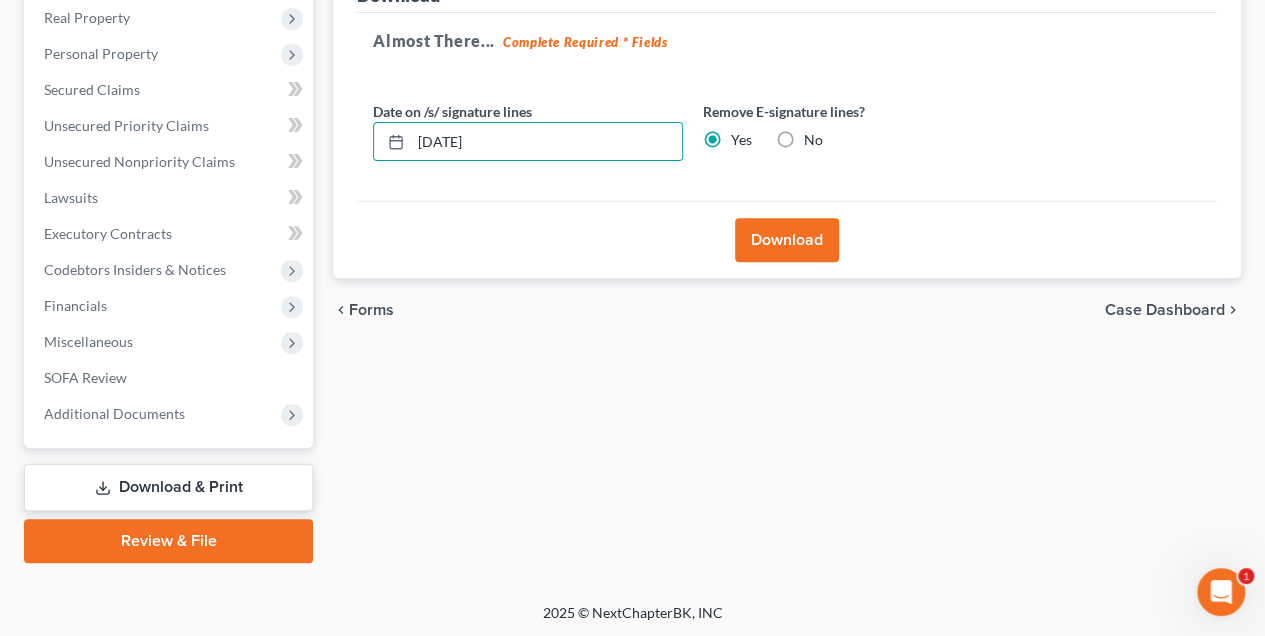 click on "Download" at bounding box center [787, 240] 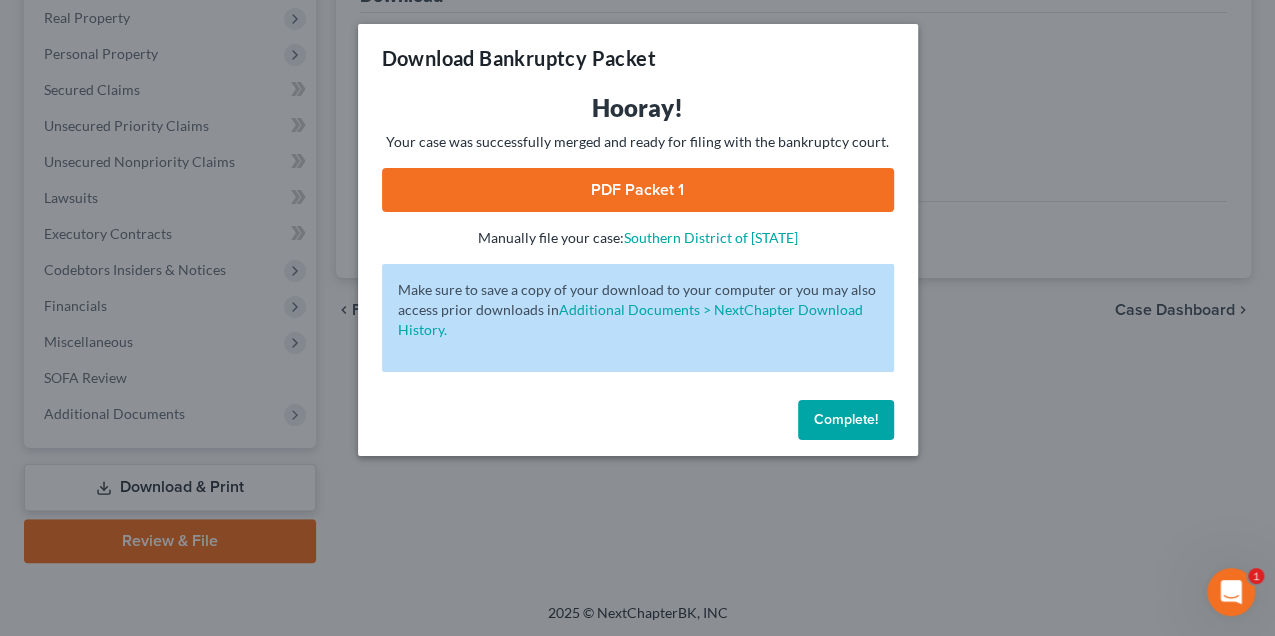 click on "Complete!" at bounding box center (846, 419) 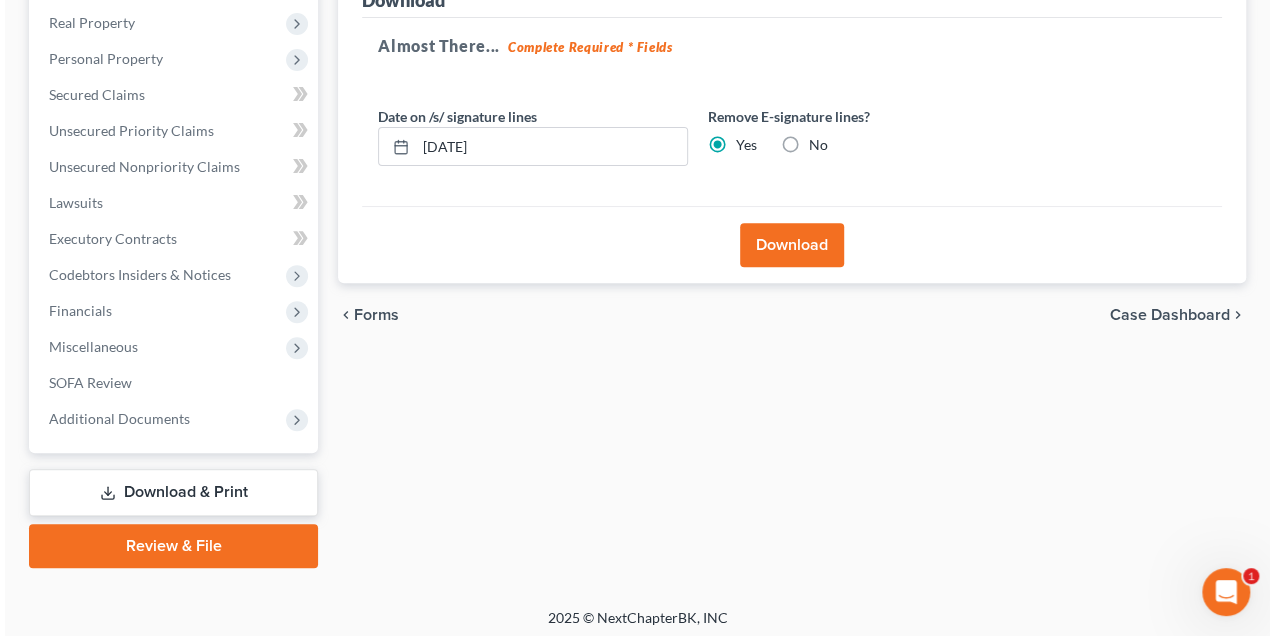 scroll, scrollTop: 280, scrollLeft: 0, axis: vertical 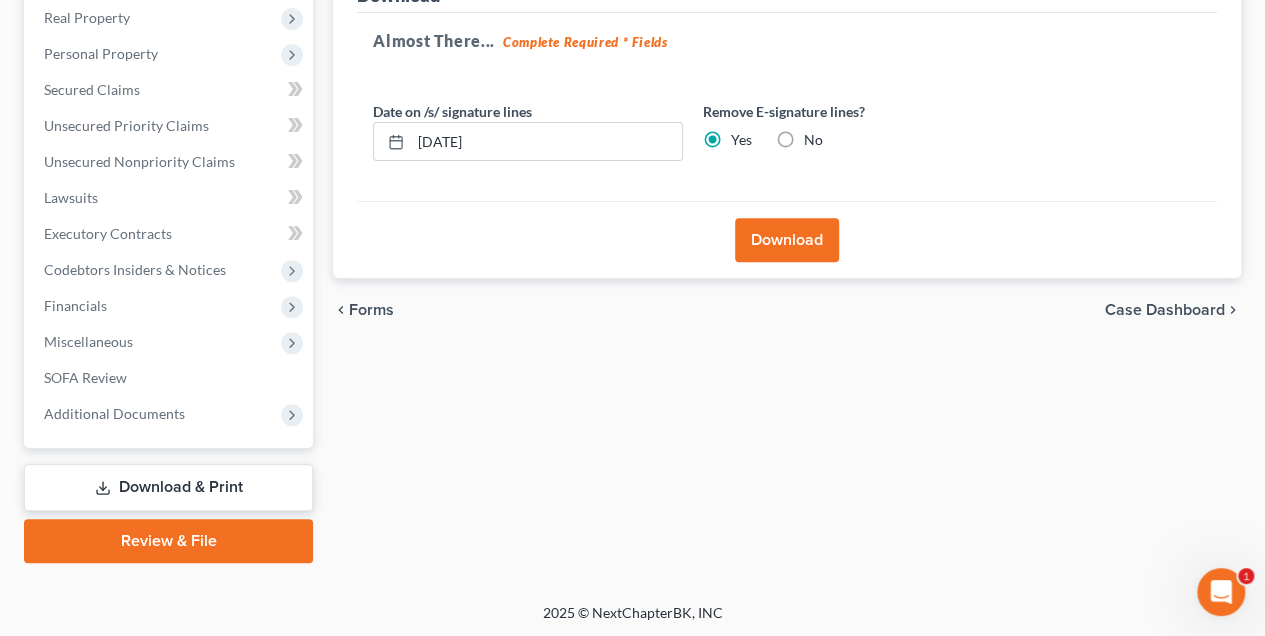 click on "Download & Print" at bounding box center [168, 487] 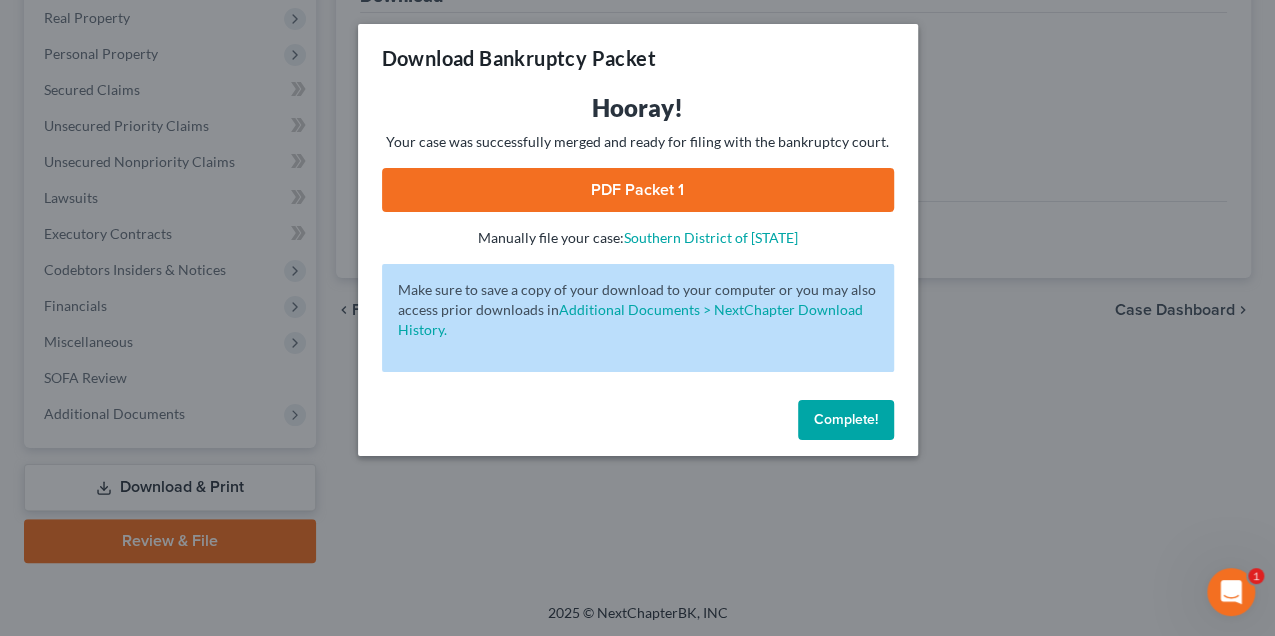 click on "PDF Packet 1" at bounding box center [638, 190] 